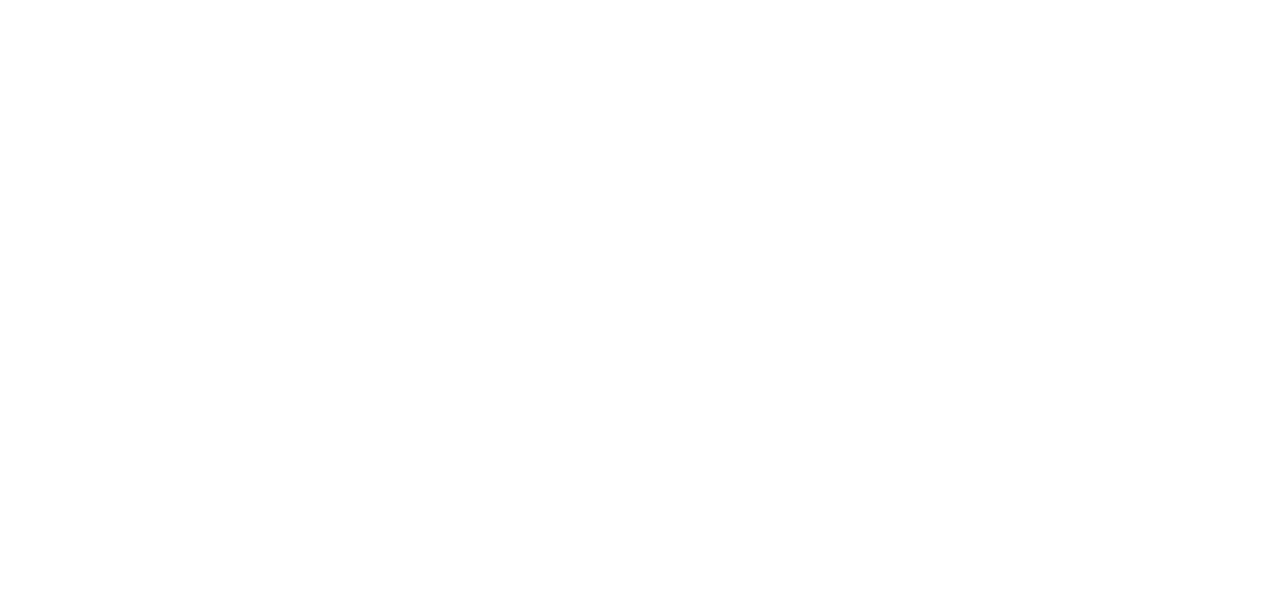 scroll, scrollTop: 0, scrollLeft: 0, axis: both 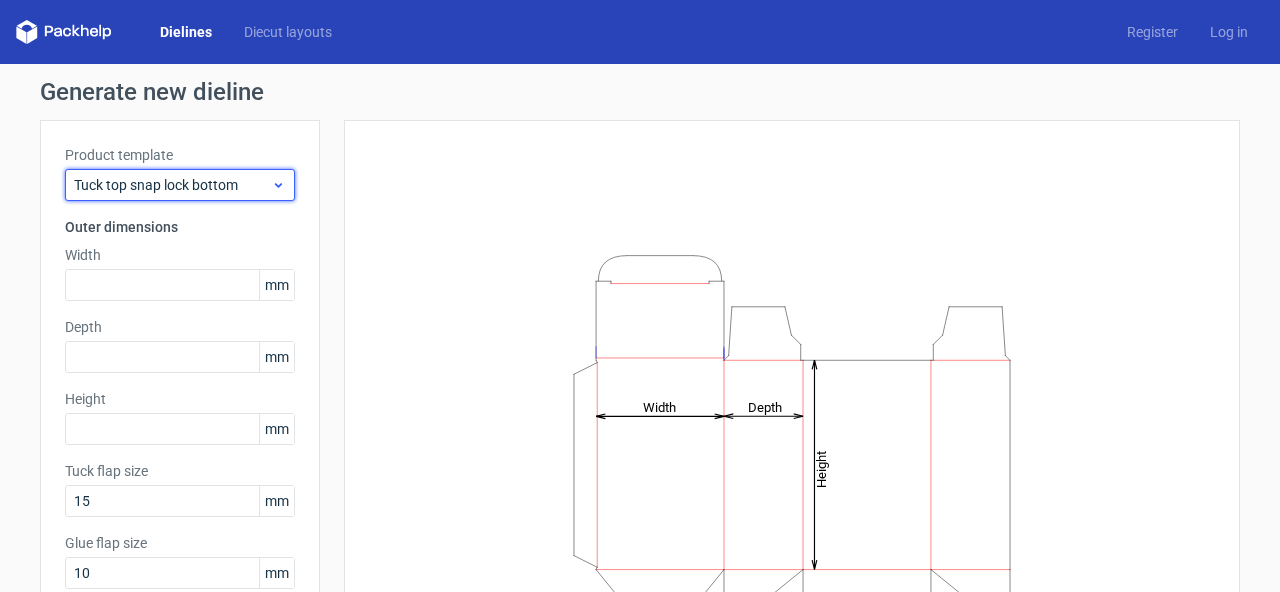 click on "Tuck top snap lock bottom" at bounding box center [172, 185] 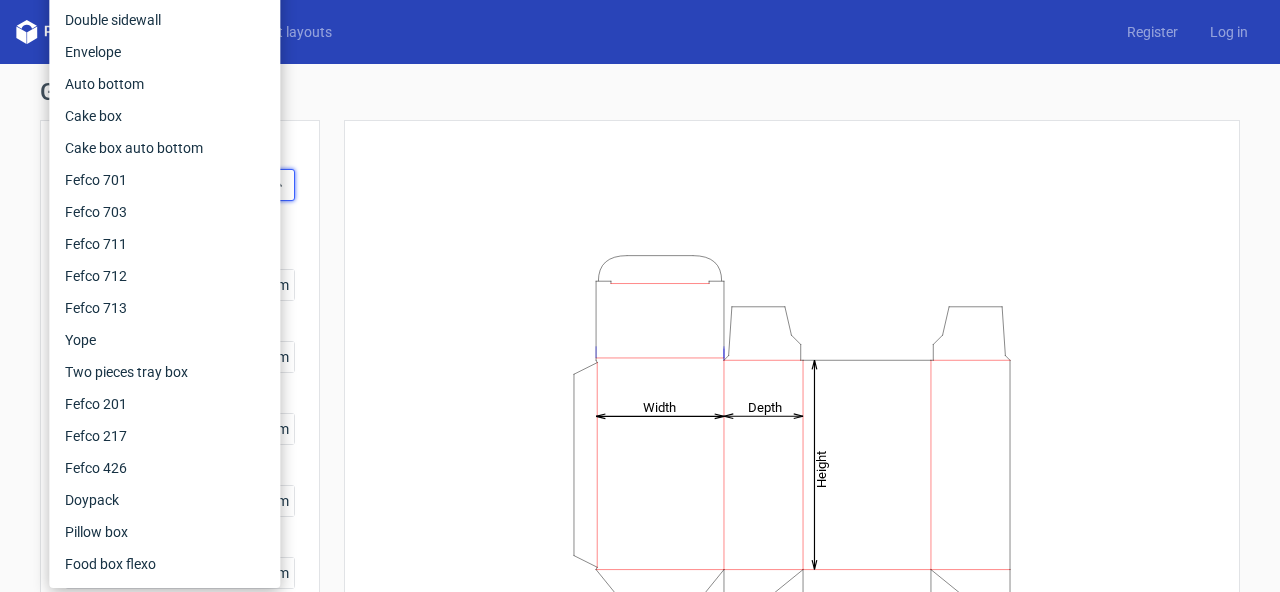 click on "Height   Depth   Width" at bounding box center (792, 443) 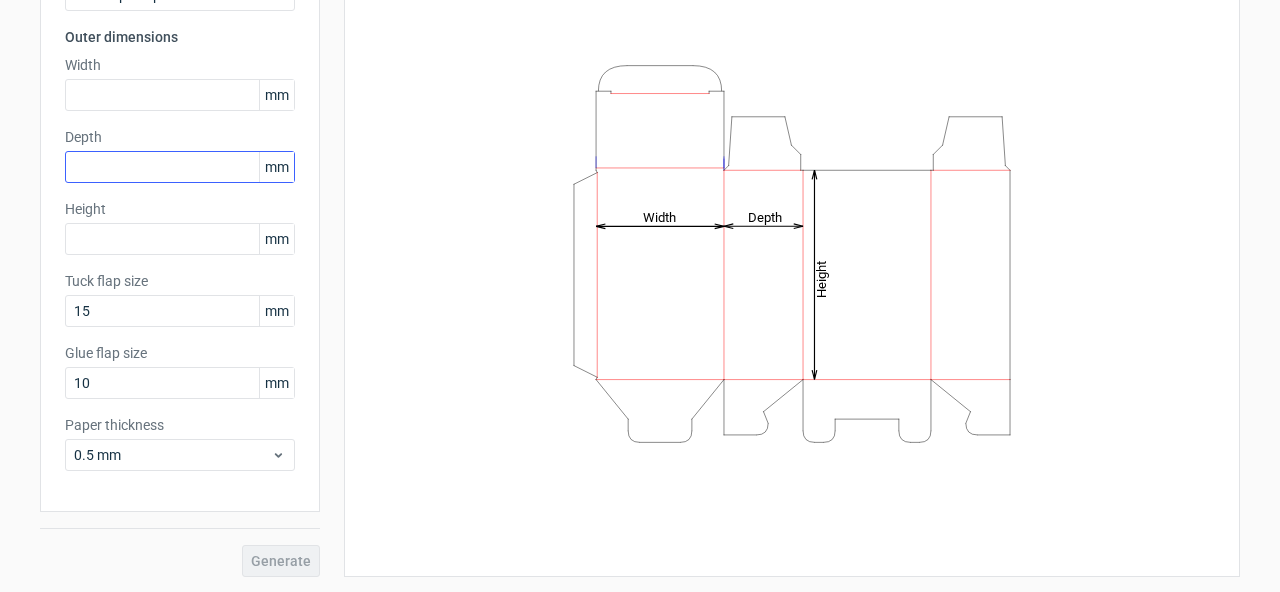 scroll, scrollTop: 0, scrollLeft: 0, axis: both 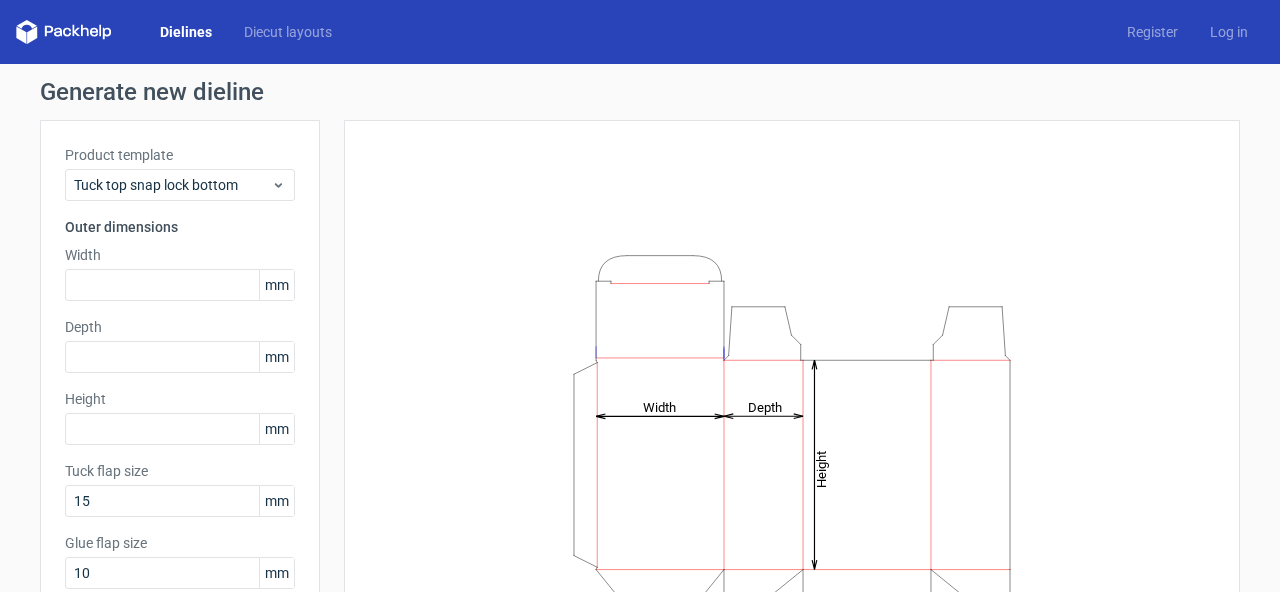 click on "mm" at bounding box center (276, 285) 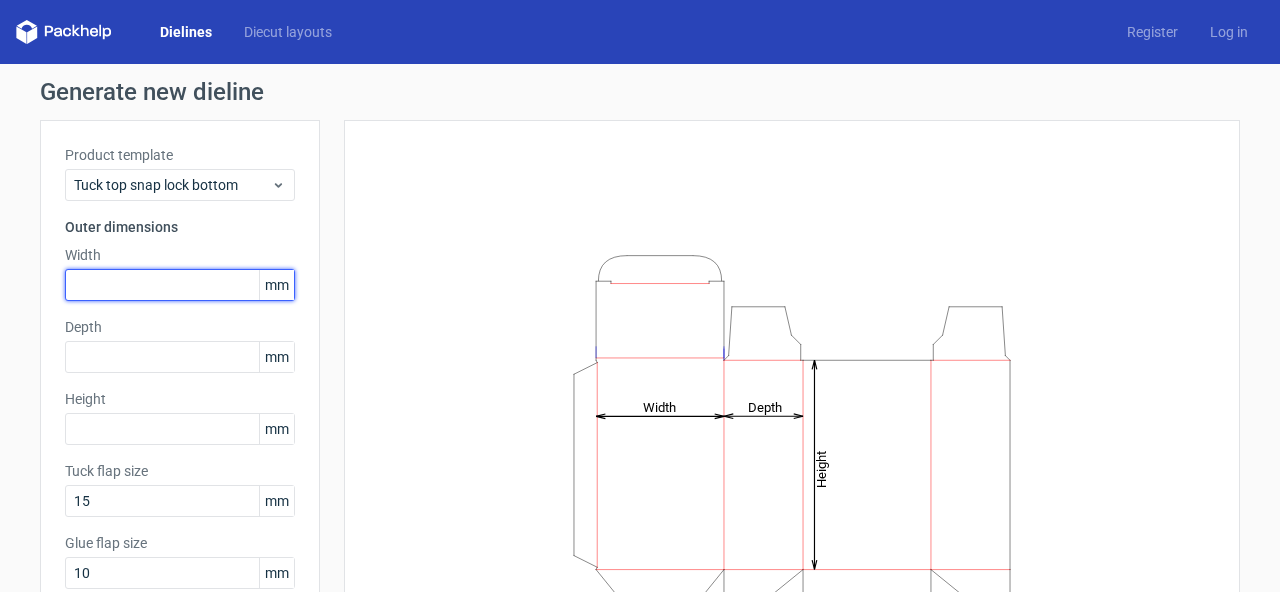 click at bounding box center (180, 285) 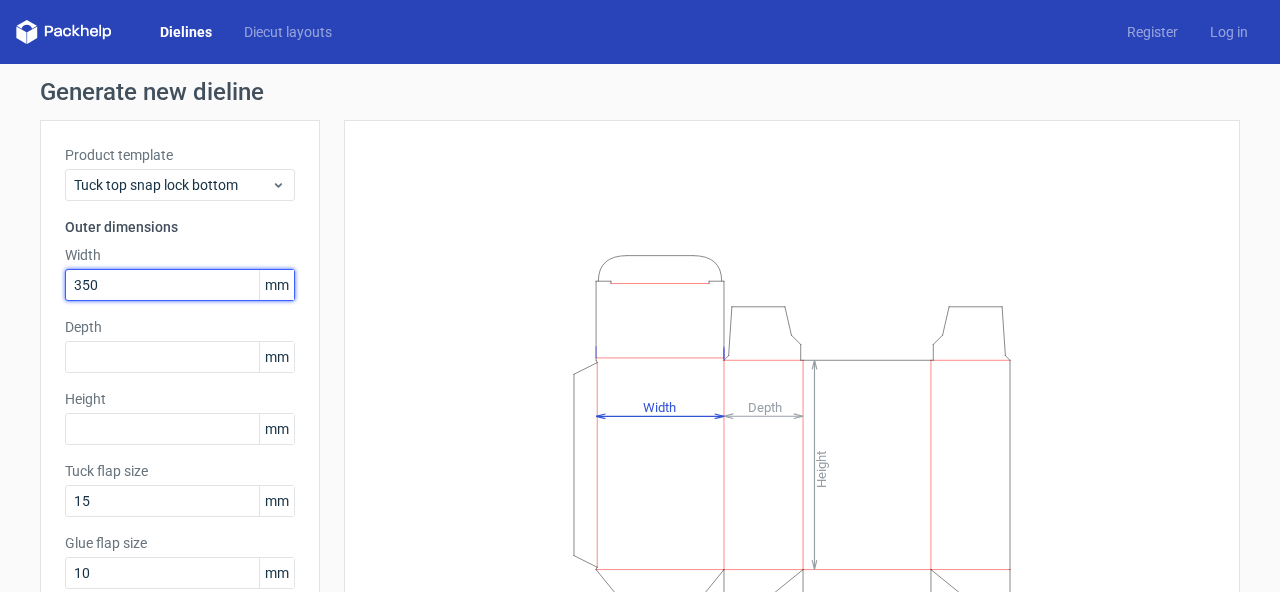 type on "350" 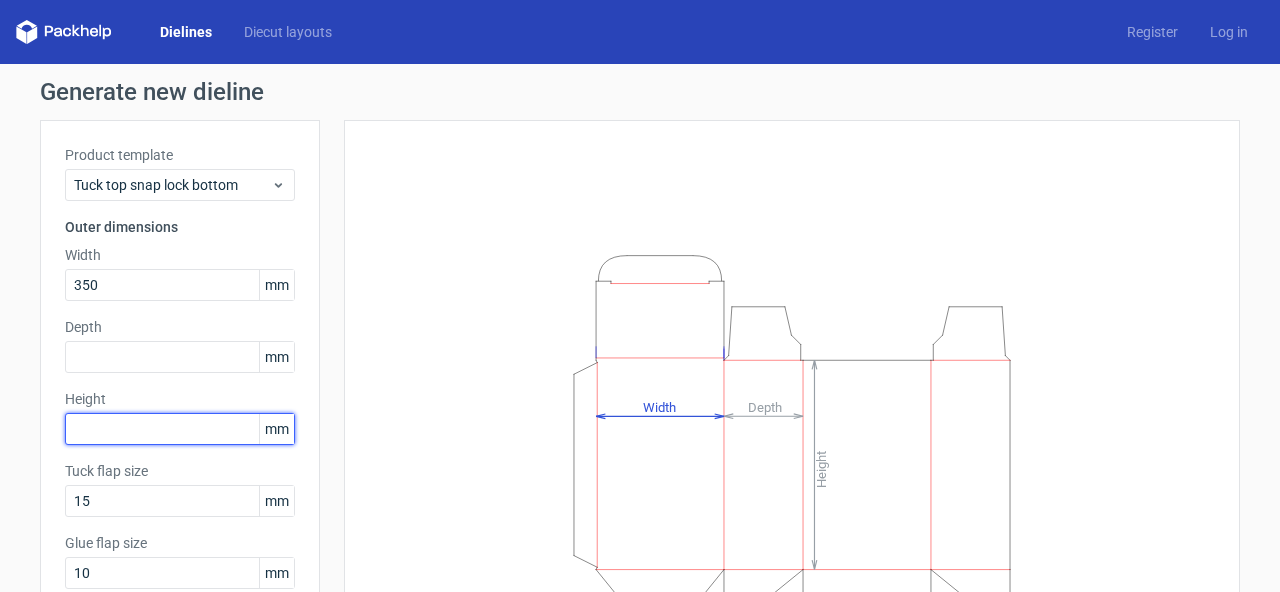 click at bounding box center (180, 429) 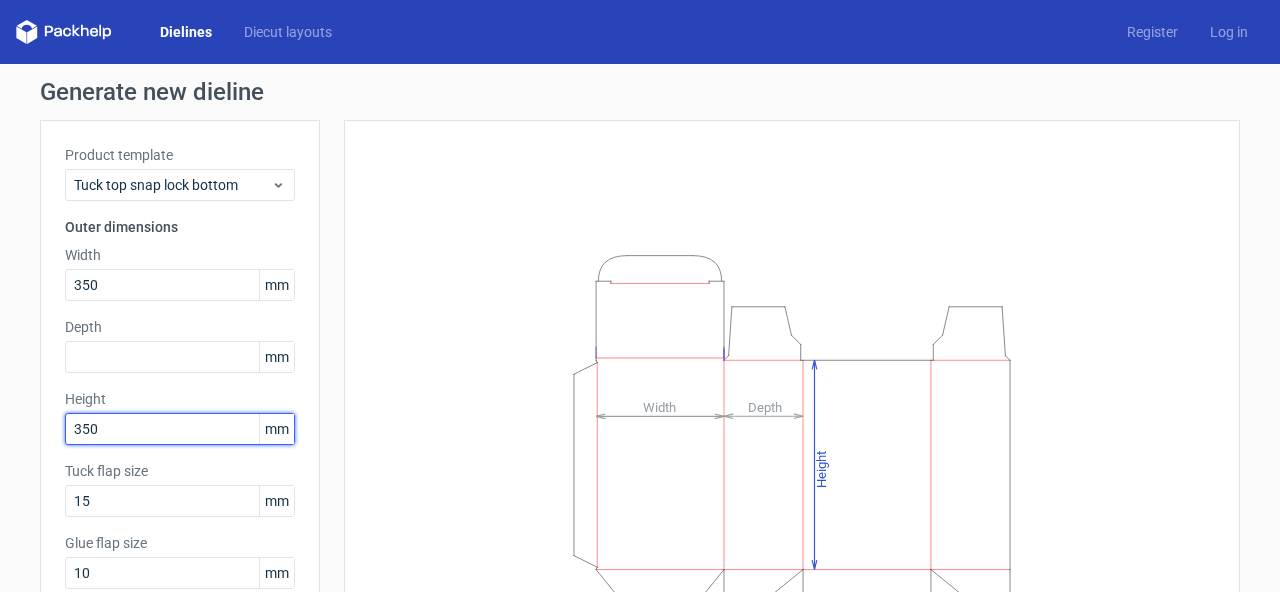 type on "350" 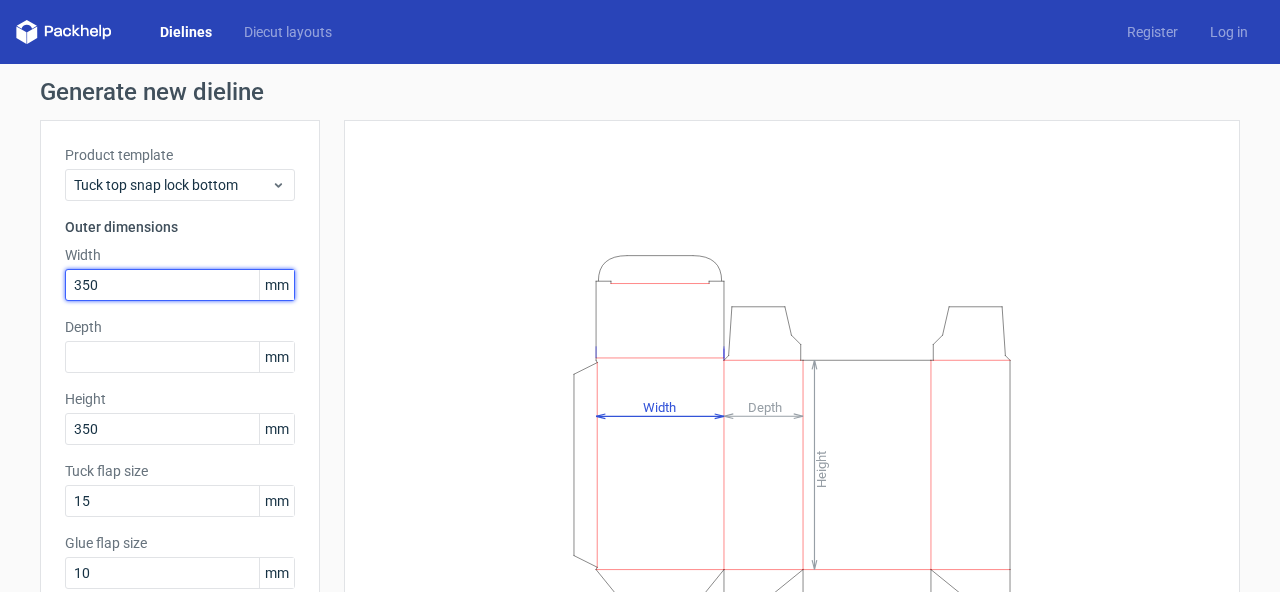 drag, startPoint x: 96, startPoint y: 280, endPoint x: 19, endPoint y: 283, distance: 77.05842 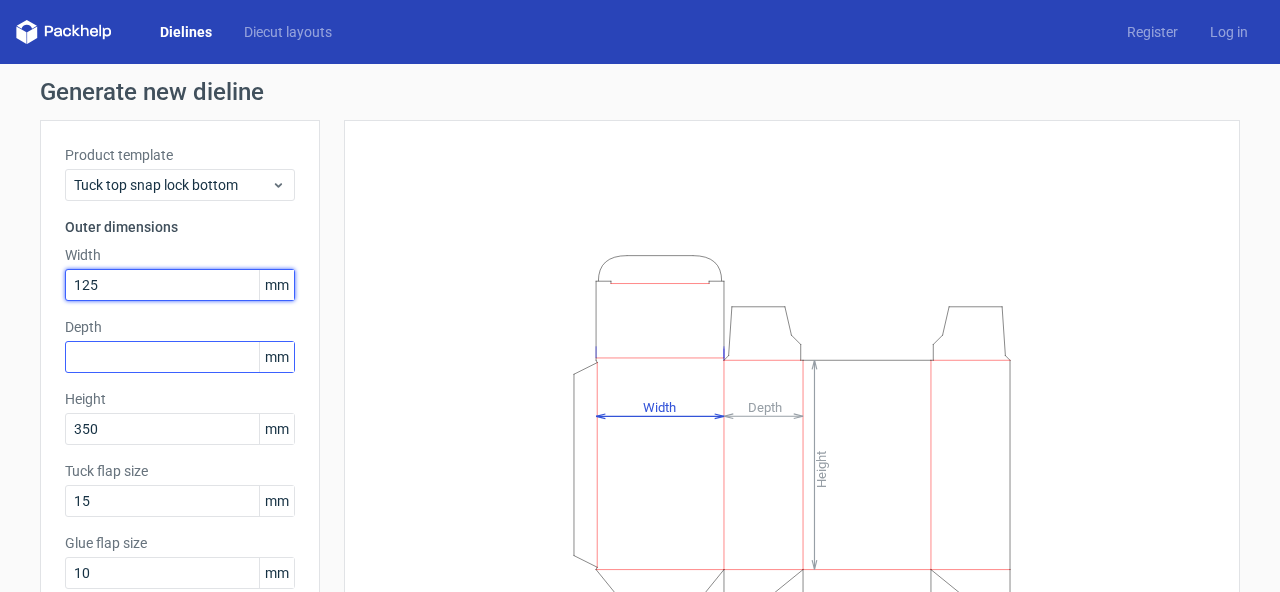 type on "125" 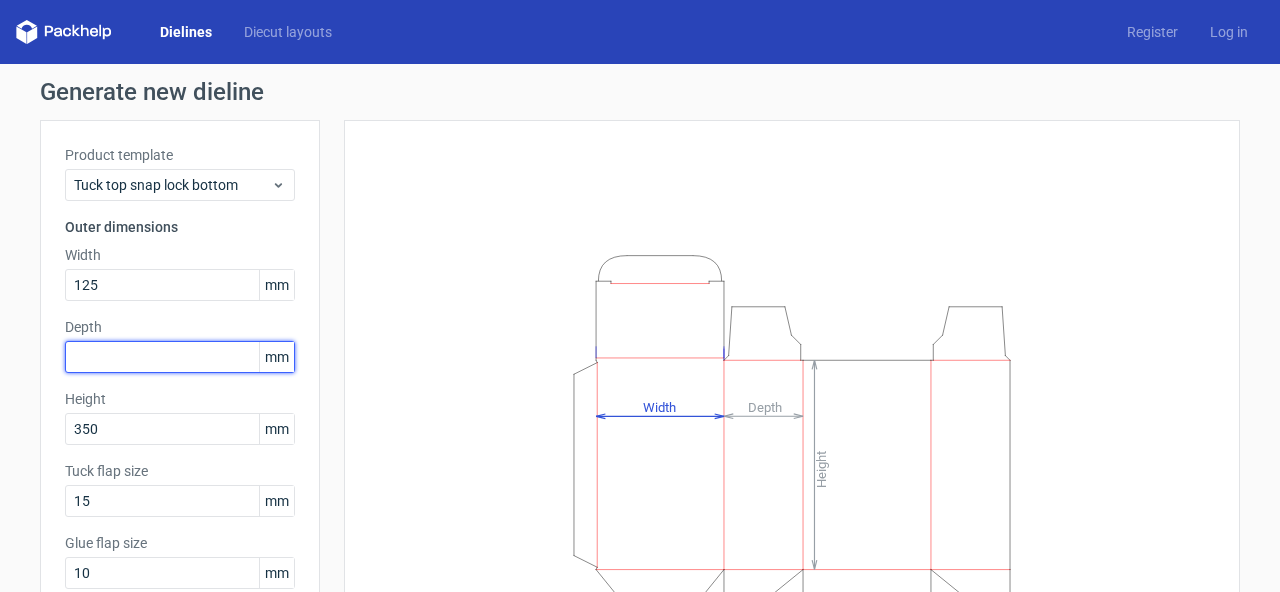 click at bounding box center (180, 357) 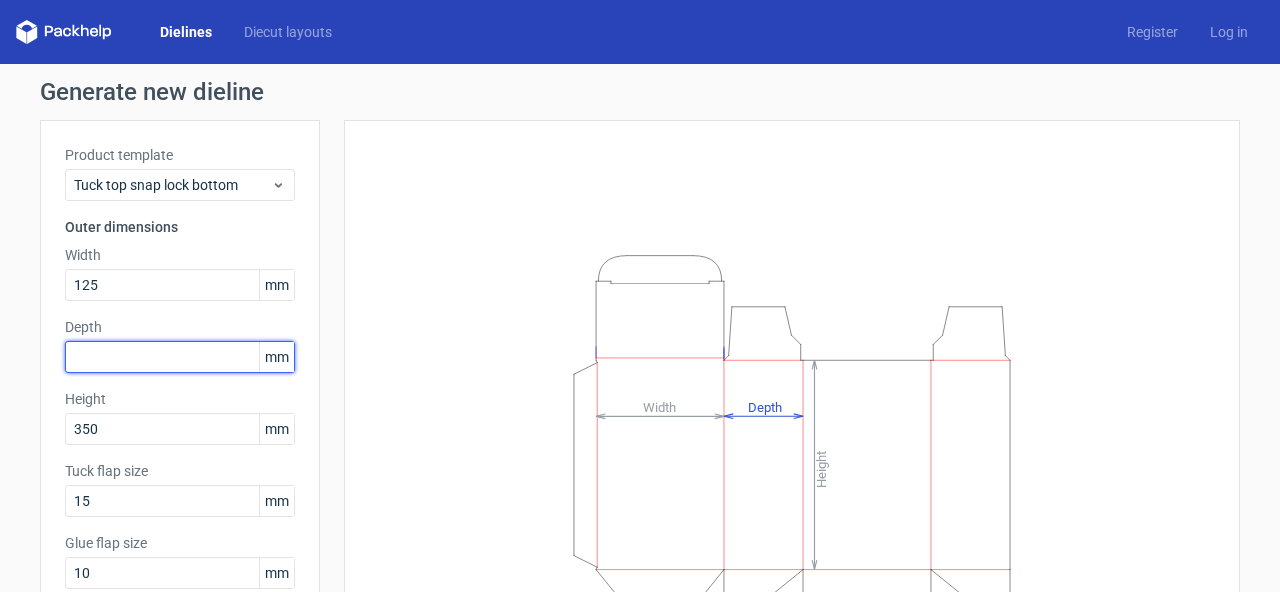 type on "5" 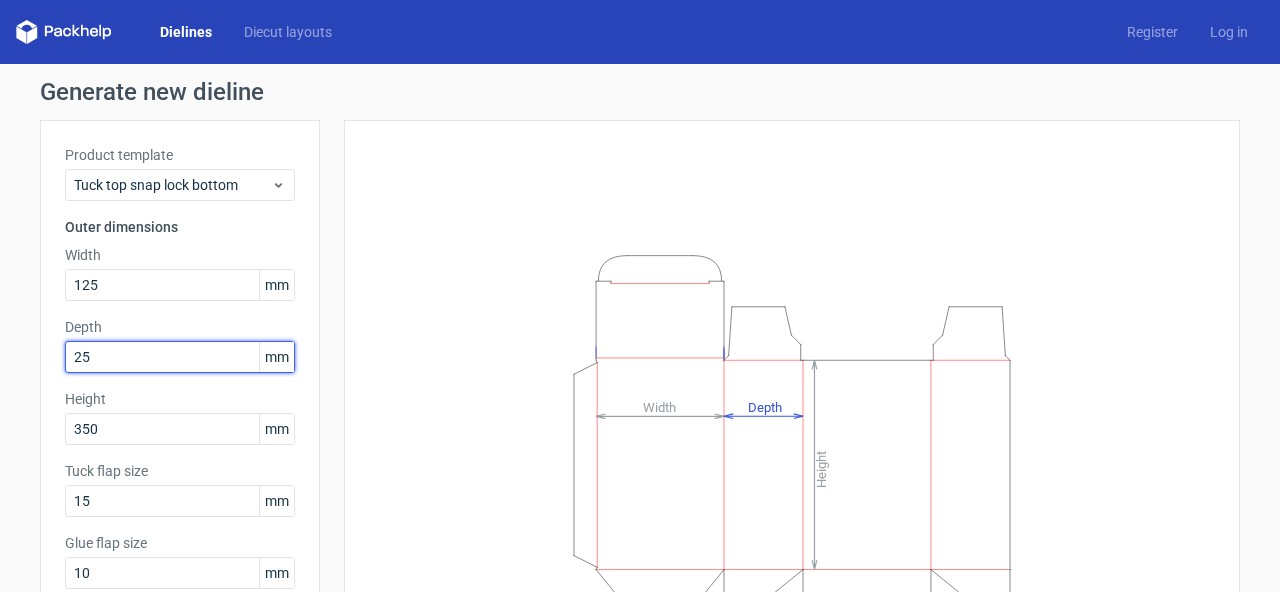type on "25" 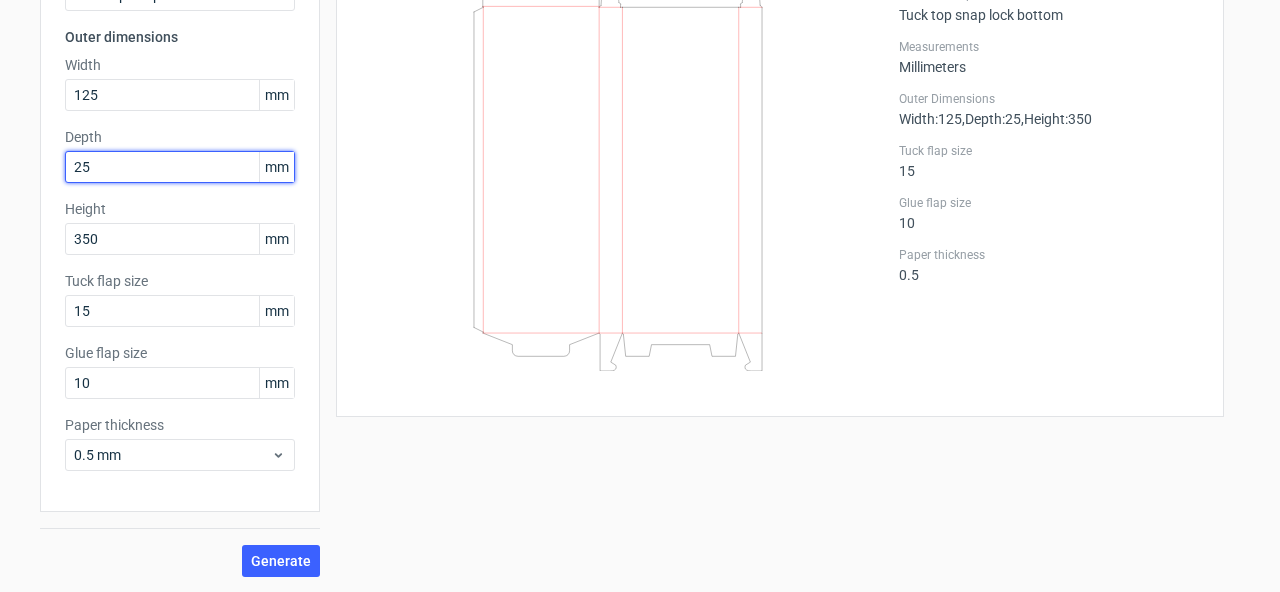 scroll, scrollTop: 0, scrollLeft: 0, axis: both 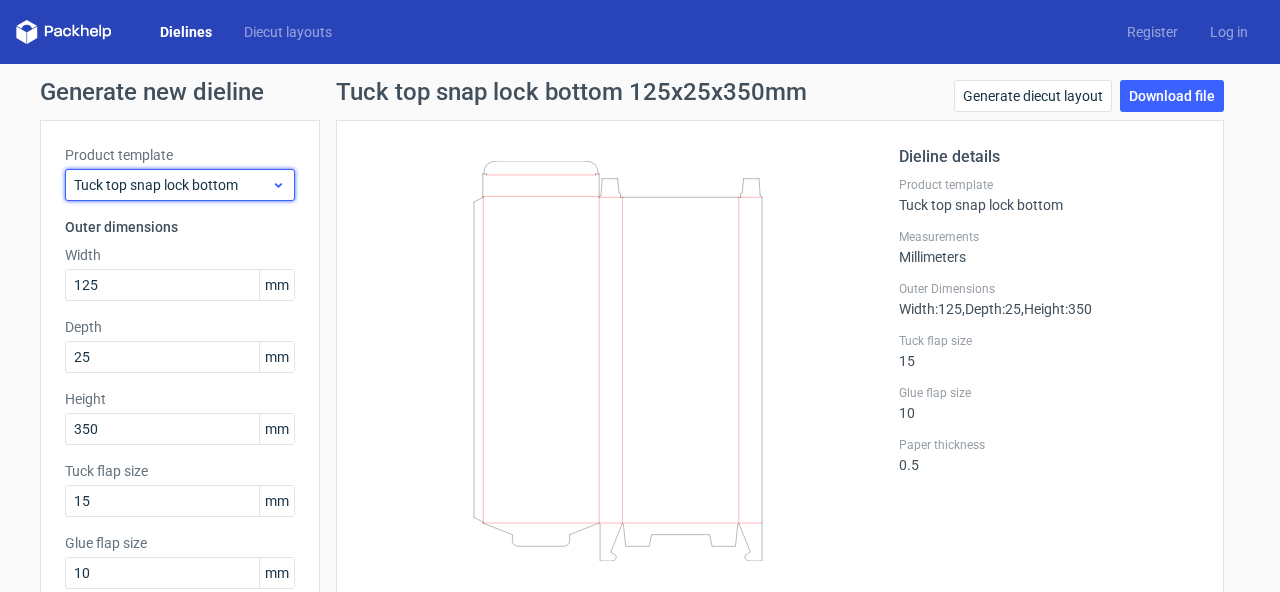 click on "Tuck top snap lock bottom" at bounding box center (172, 185) 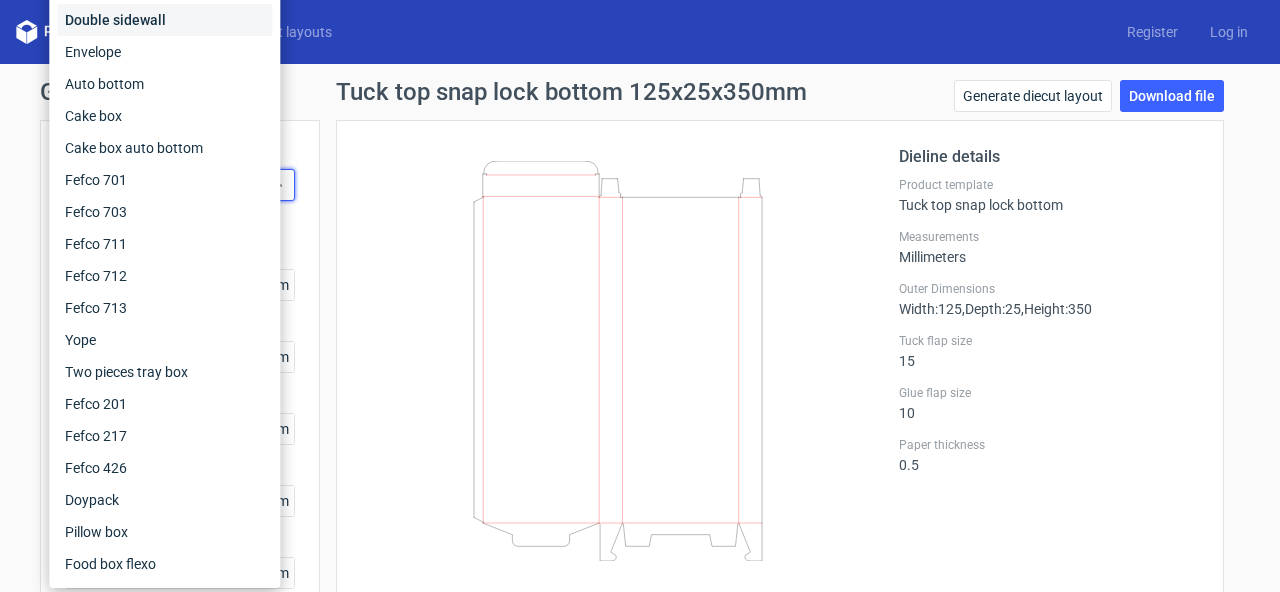 click on "Double sidewall" at bounding box center (164, 20) 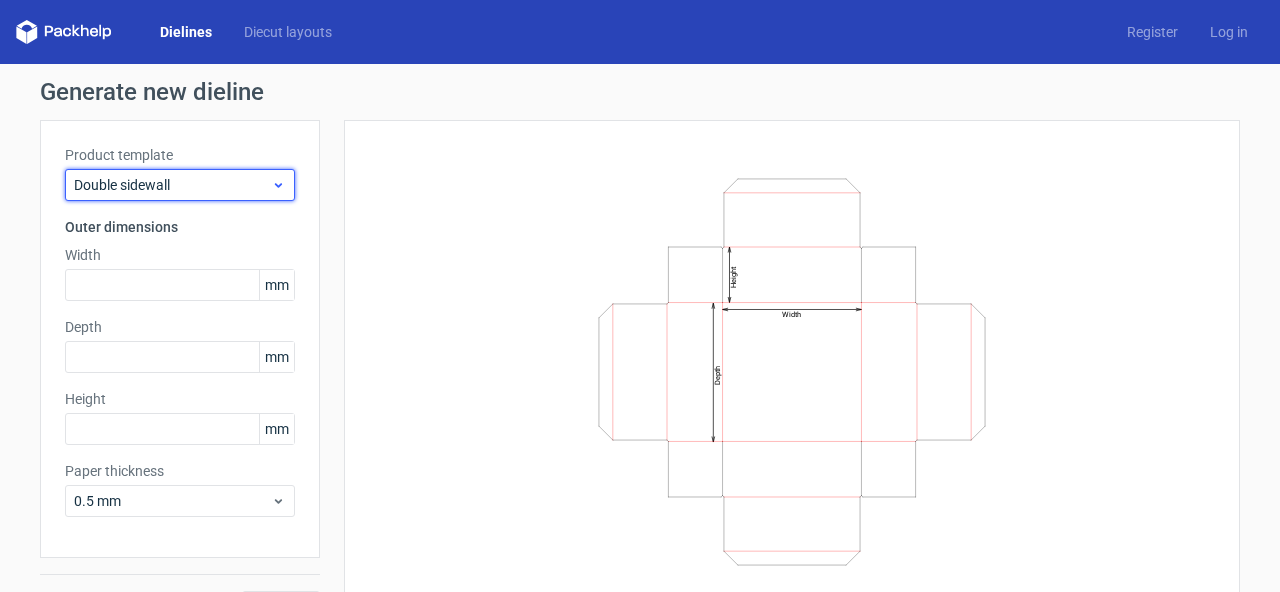 click on "Double sidewall" at bounding box center (172, 185) 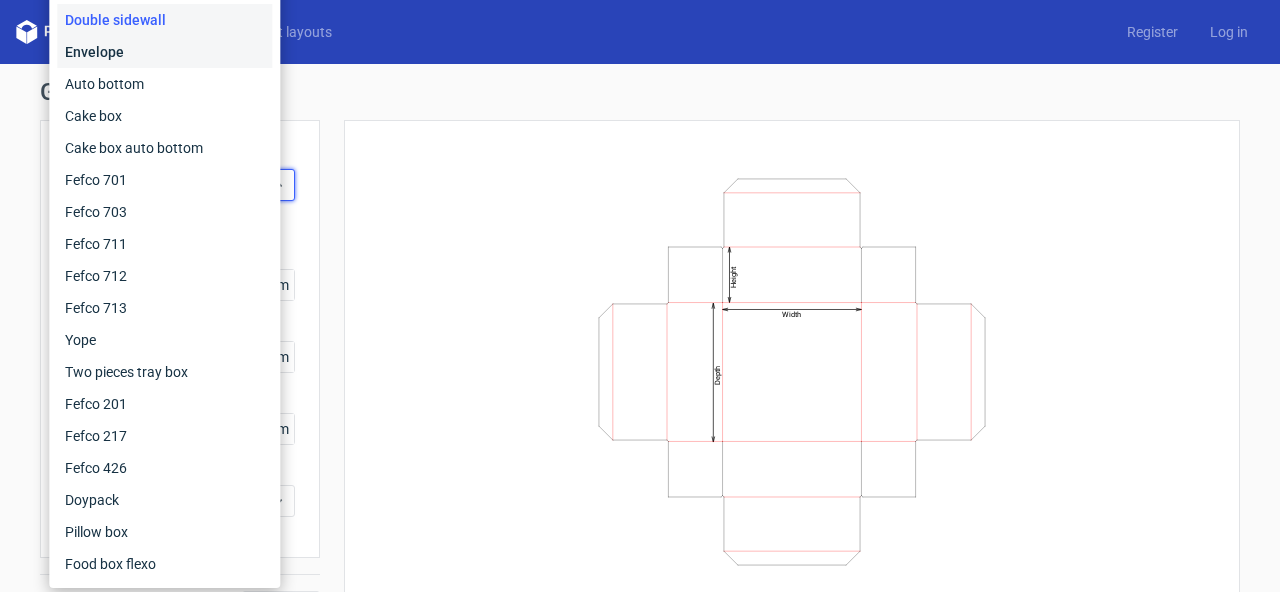click on "Envelope" at bounding box center [164, 52] 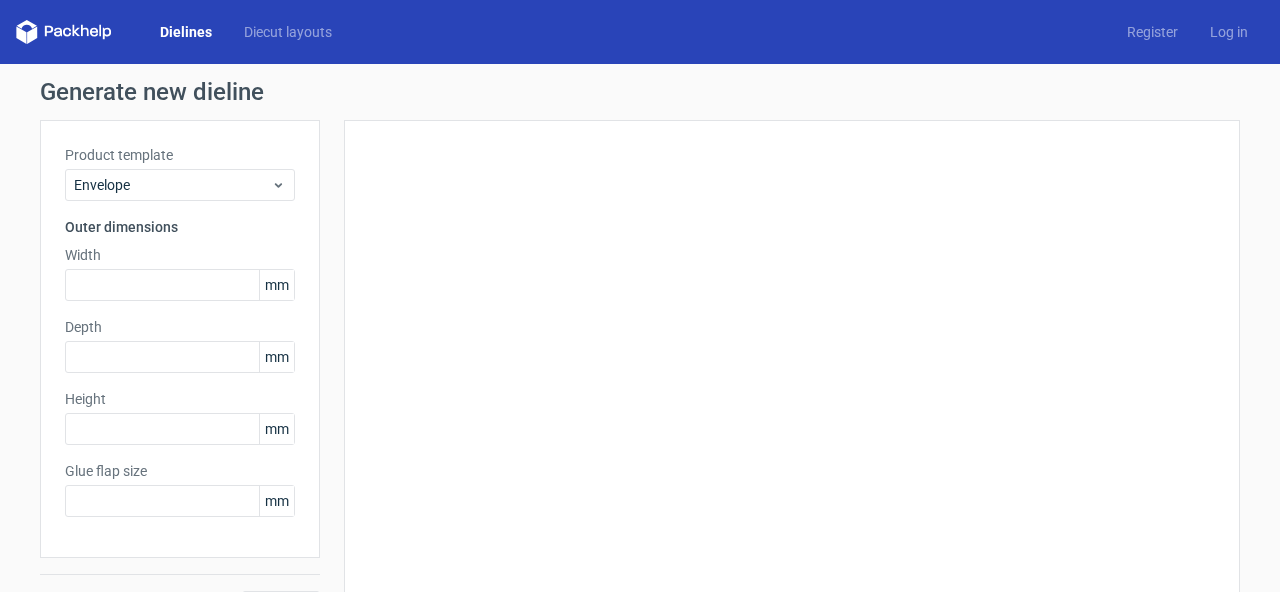 type on "20" 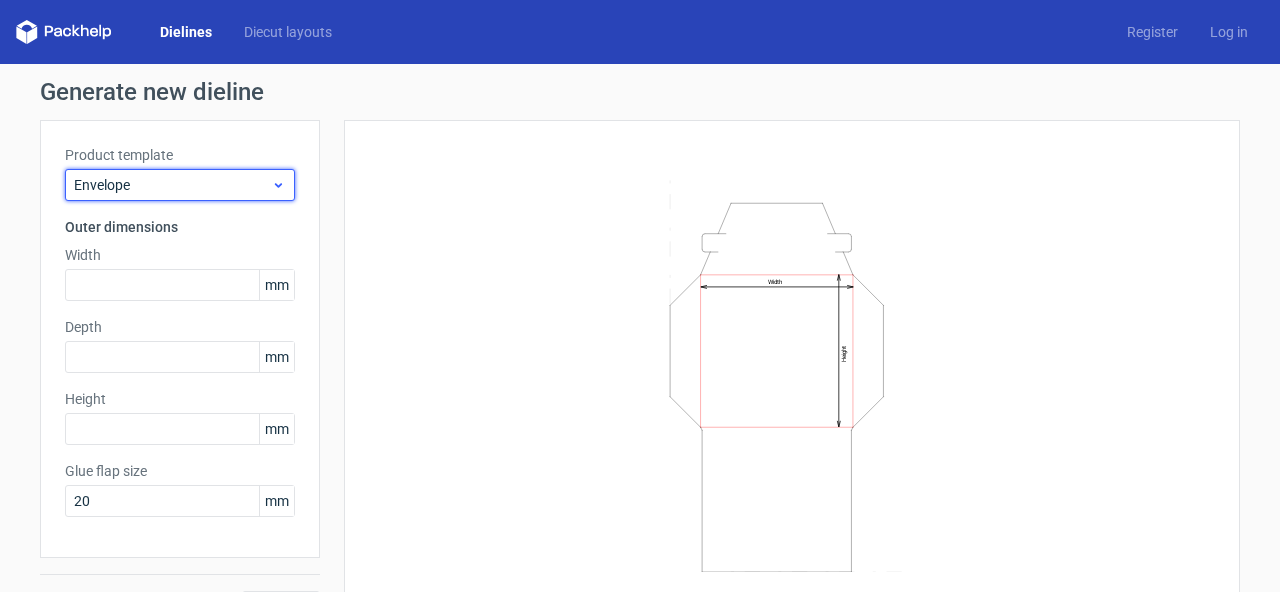 click on "Envelope" at bounding box center [172, 185] 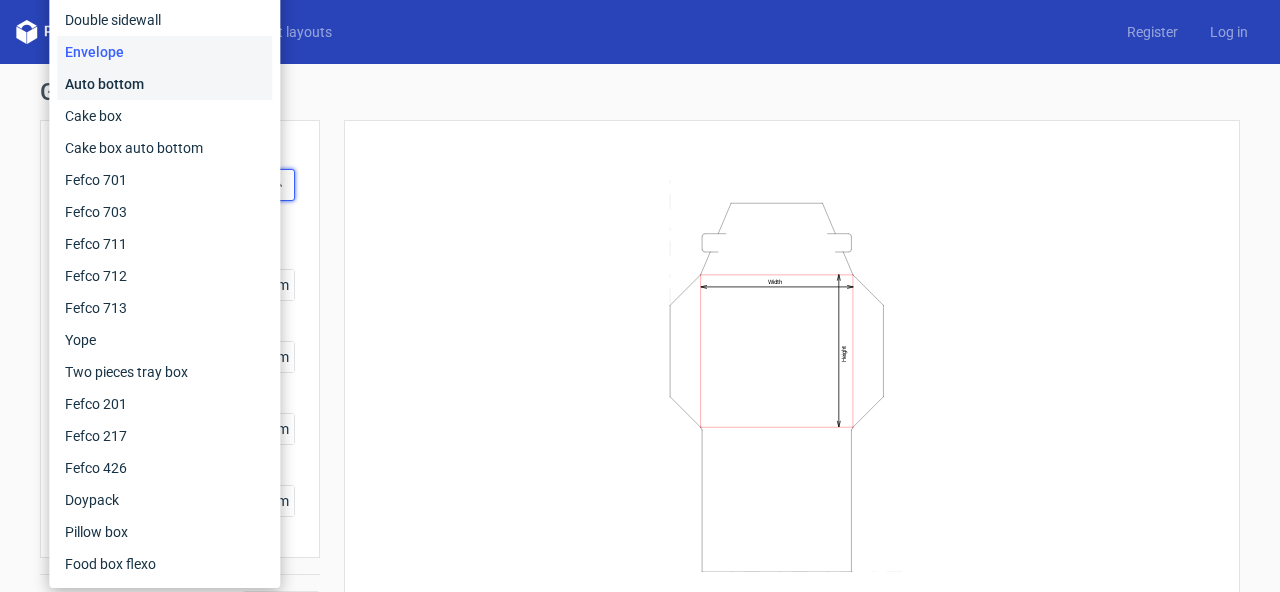 click on "Auto bottom" at bounding box center [164, 84] 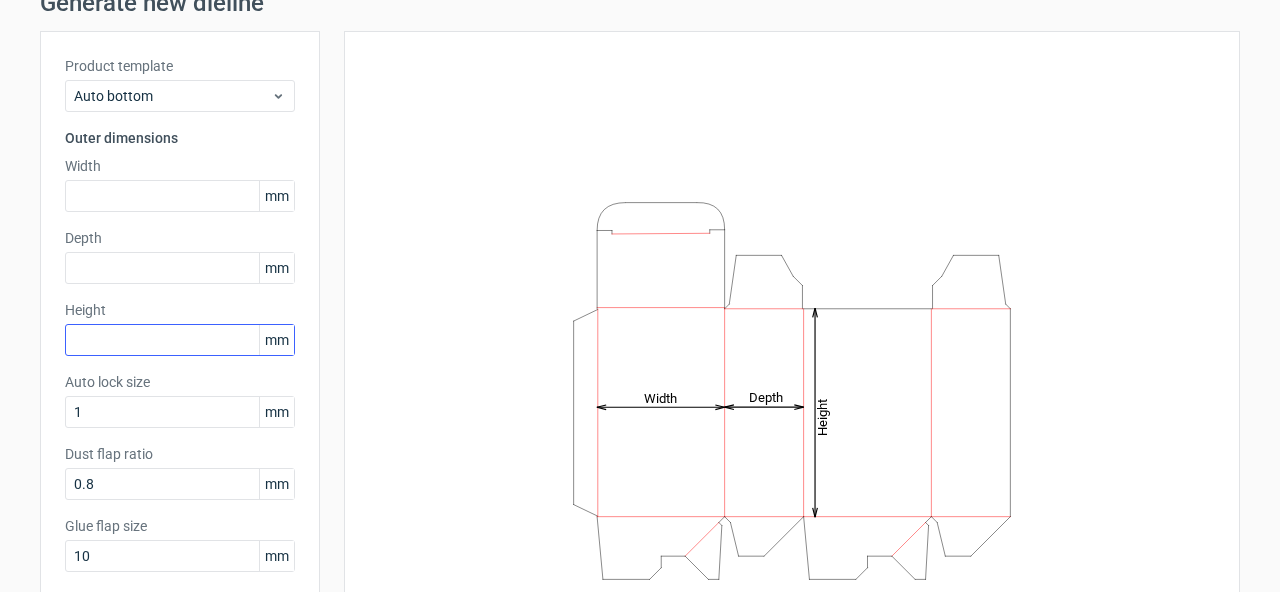 scroll, scrollTop: 0, scrollLeft: 0, axis: both 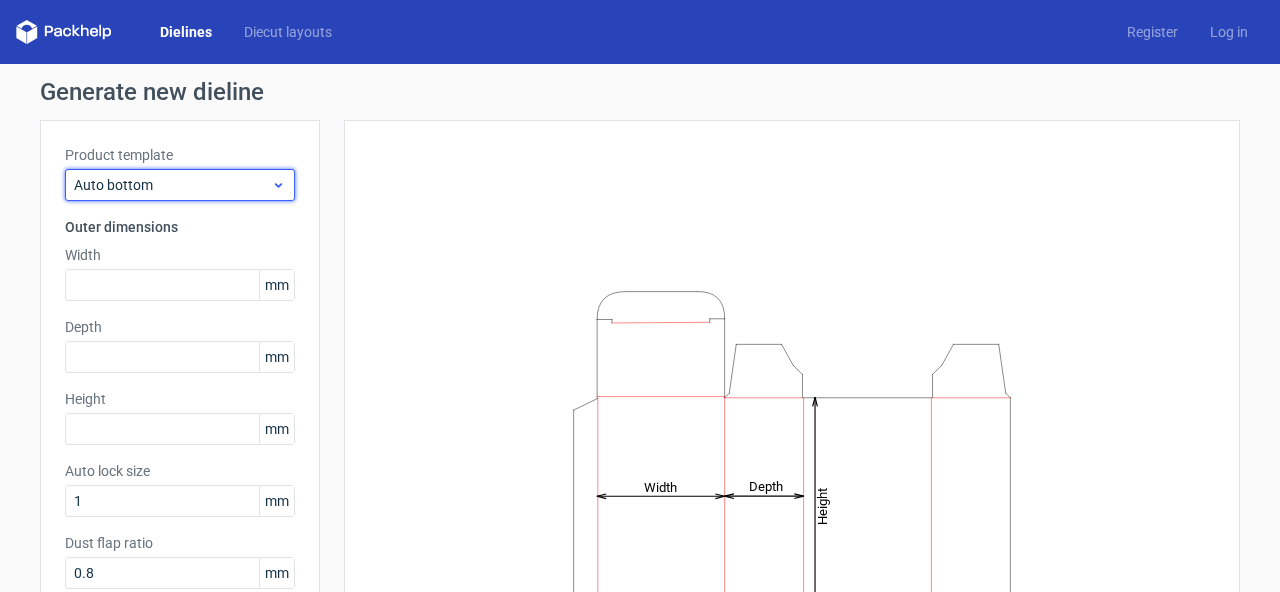 click on "Auto bottom" at bounding box center (172, 185) 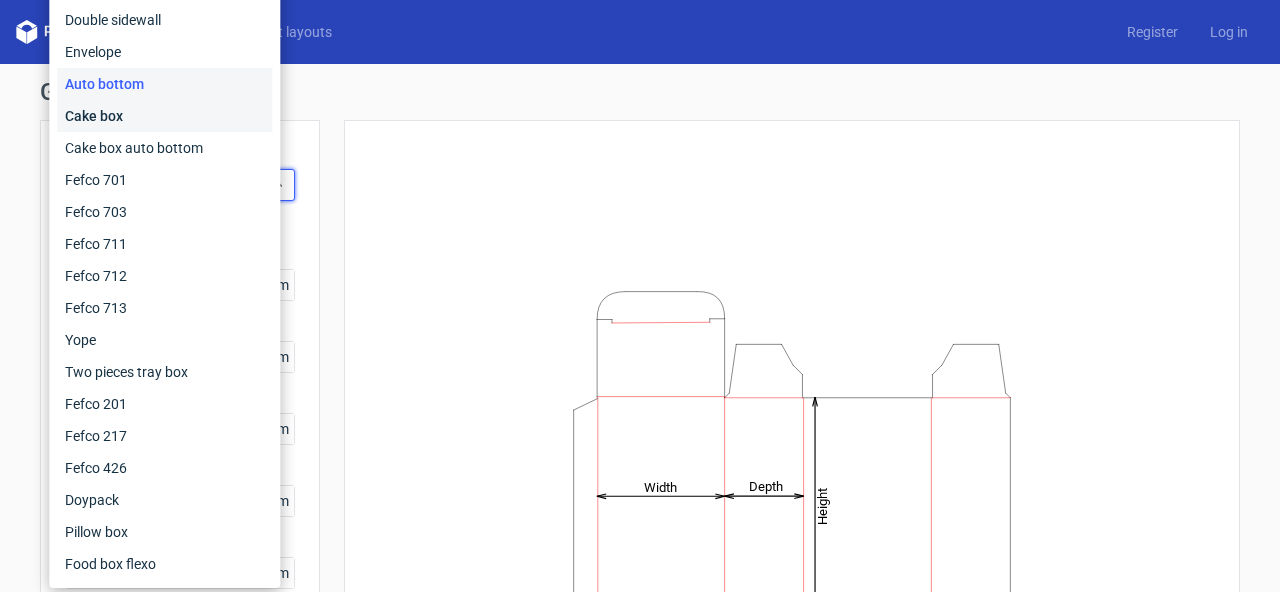 click on "Cake box" at bounding box center (164, 116) 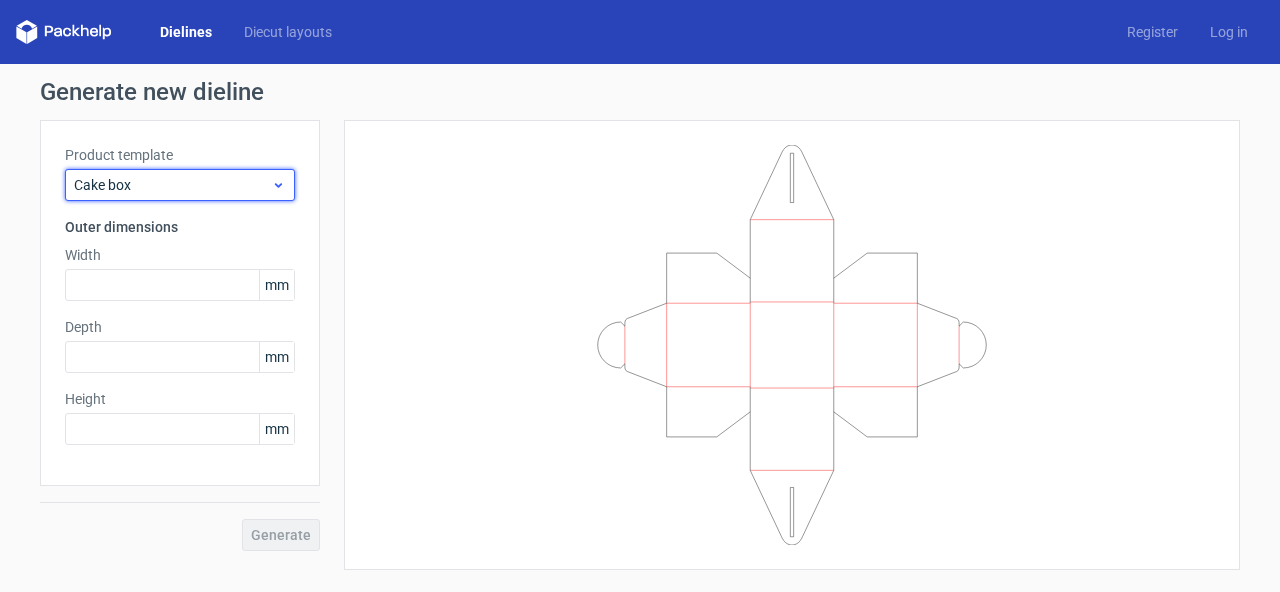 click on "Cake box" at bounding box center (172, 185) 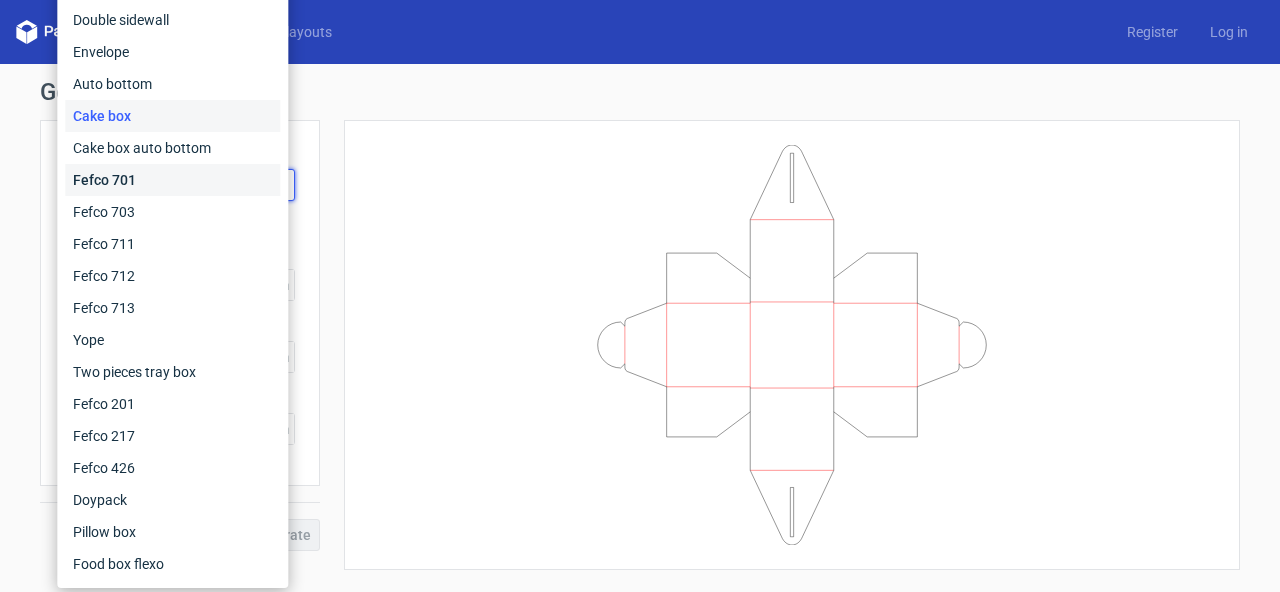 click on "Fefco 701" at bounding box center [172, 180] 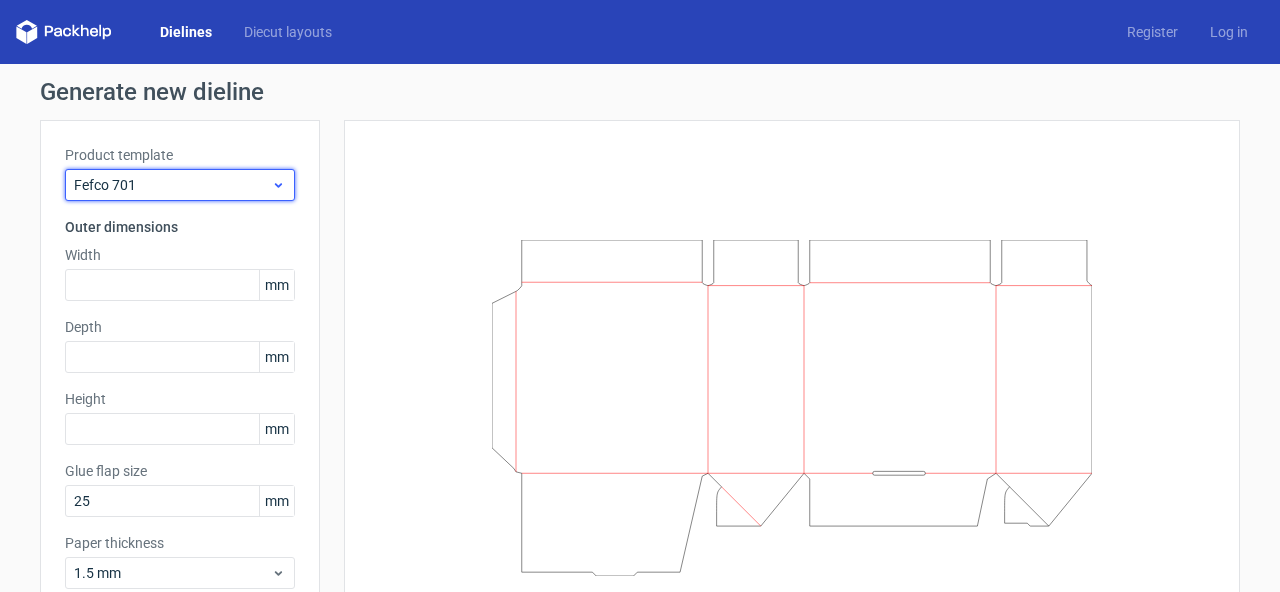 click on "Fefco 701" at bounding box center (172, 185) 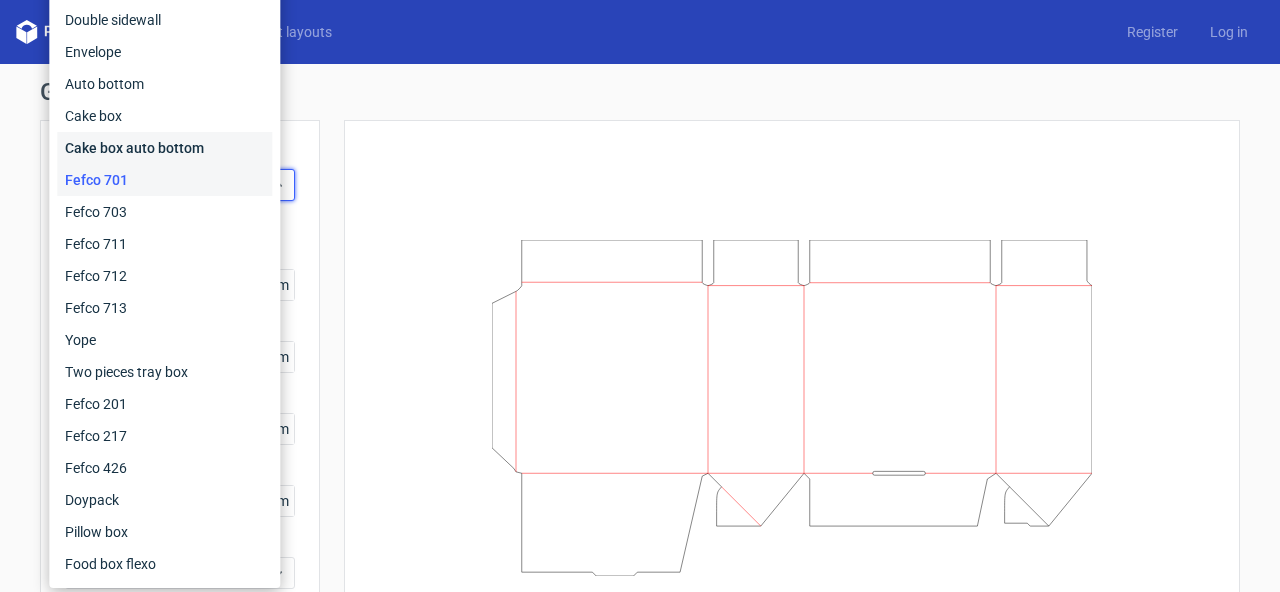click on "Cake box auto bottom" at bounding box center [164, 148] 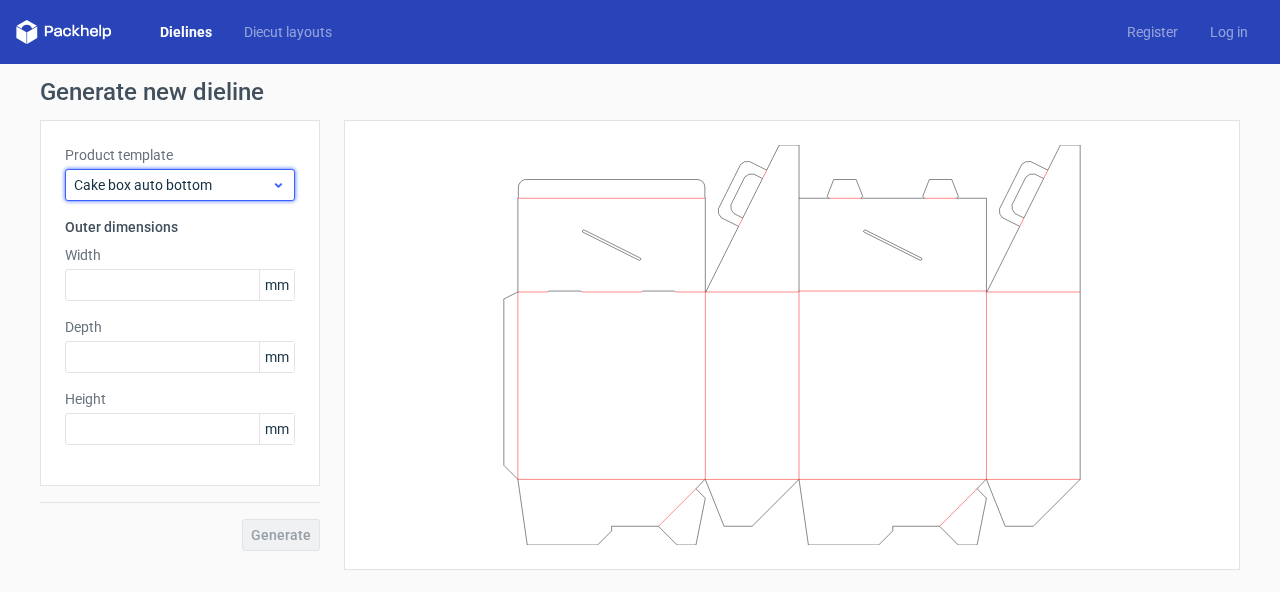 click on "Cake box auto bottom" at bounding box center [172, 185] 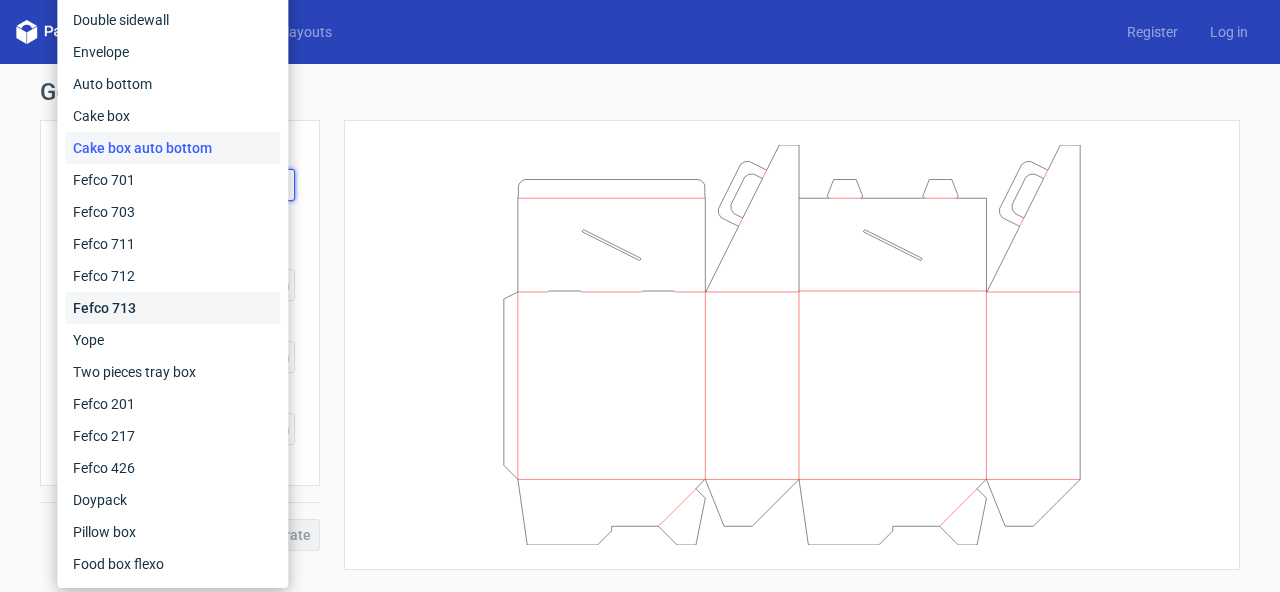 click on "Fefco 713" at bounding box center (172, 308) 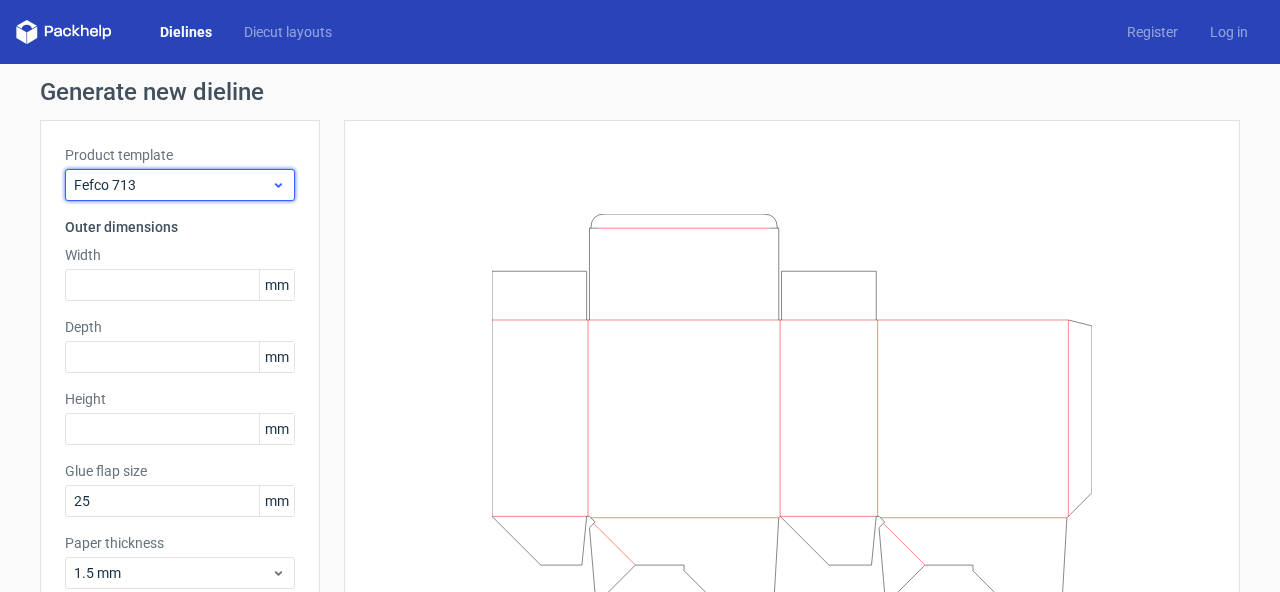 click on "Fefco 713" at bounding box center (172, 185) 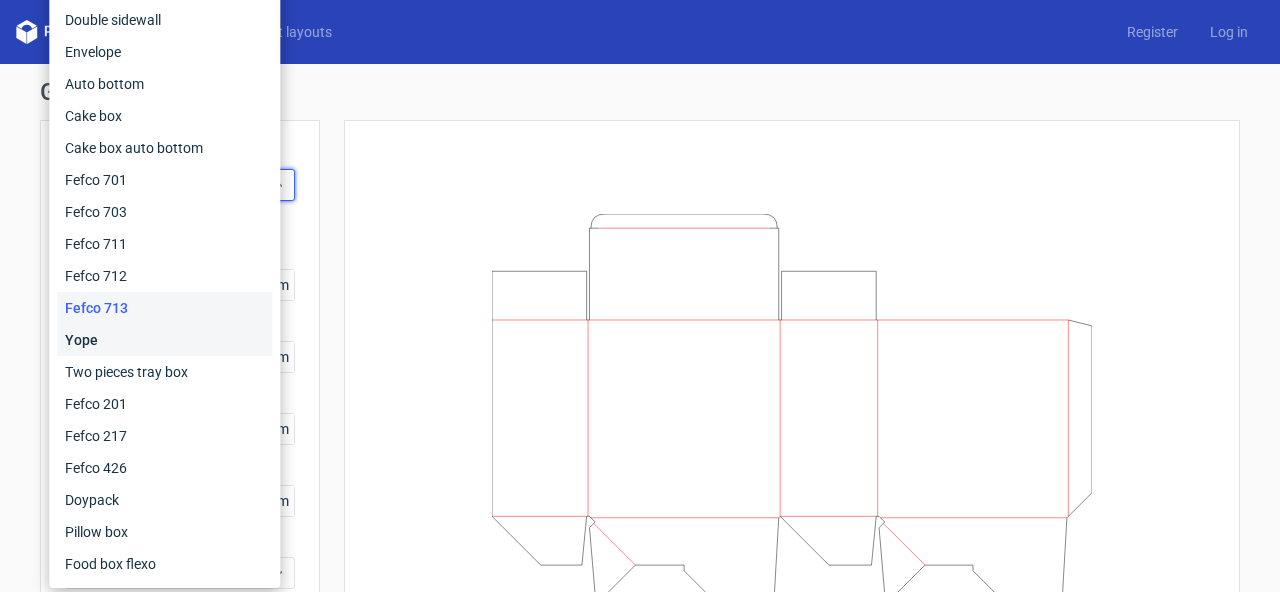 click on "Yope" at bounding box center (164, 340) 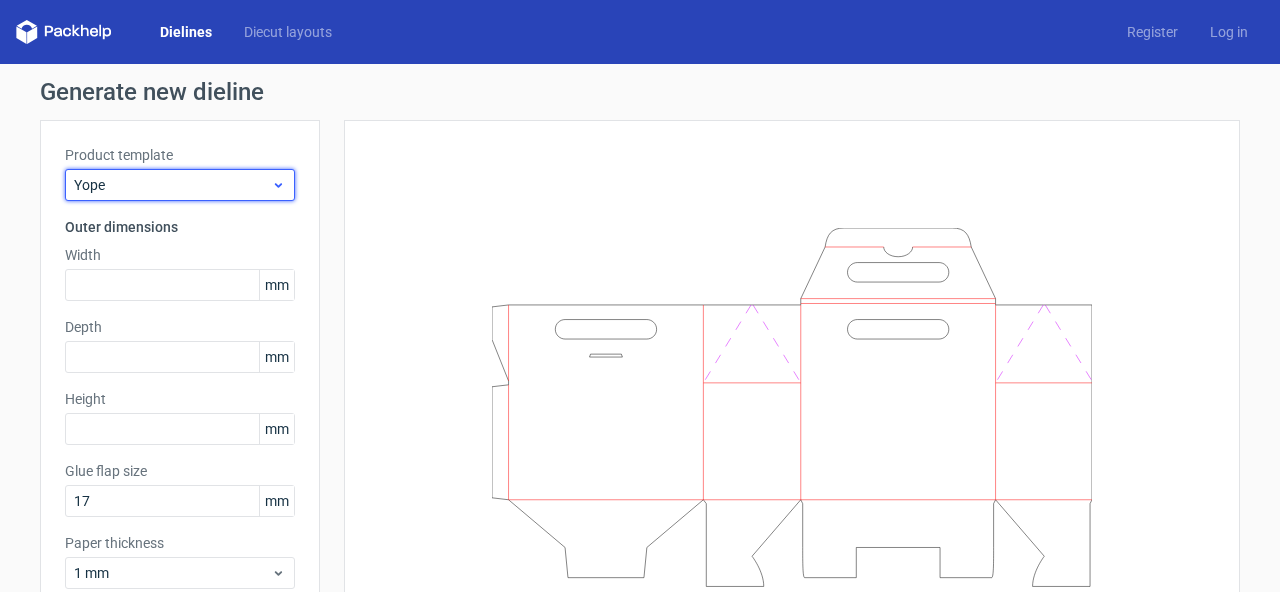 click on "Yope" at bounding box center [172, 185] 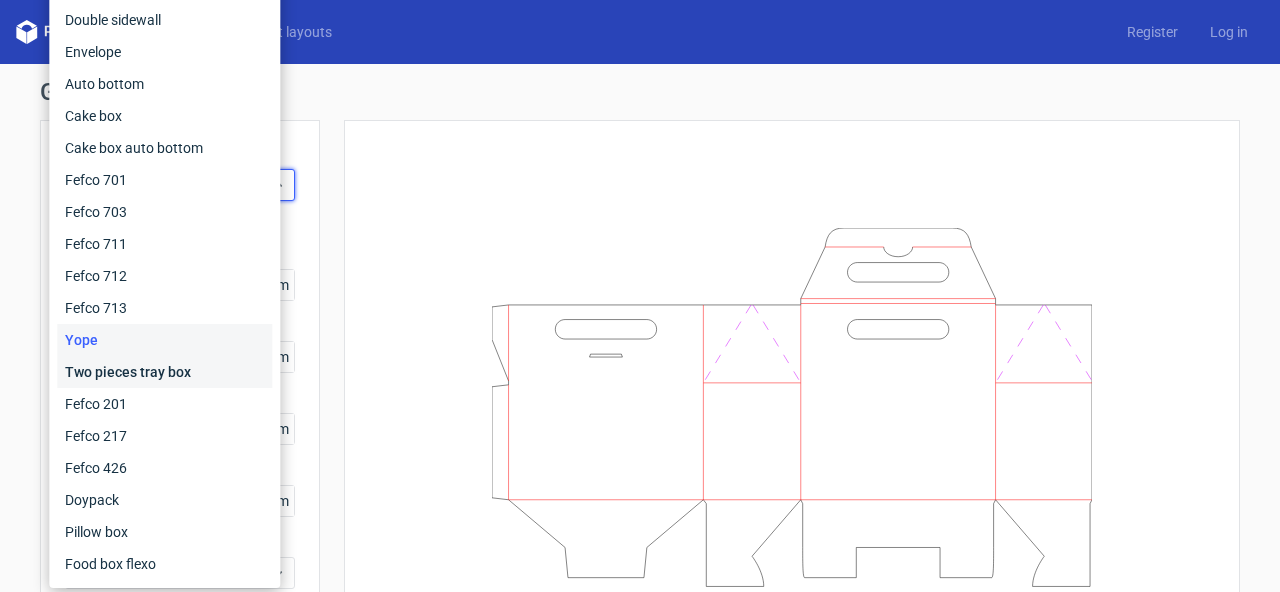 click on "Two pieces tray box" at bounding box center (164, 372) 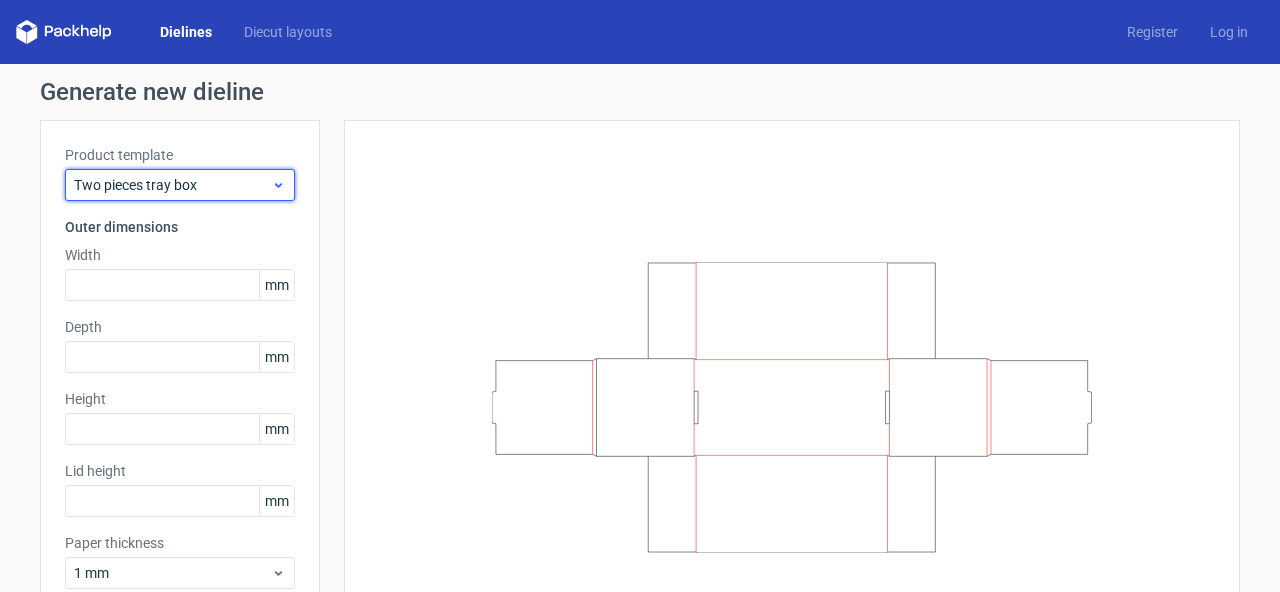 click on "Two pieces tray box" at bounding box center (172, 185) 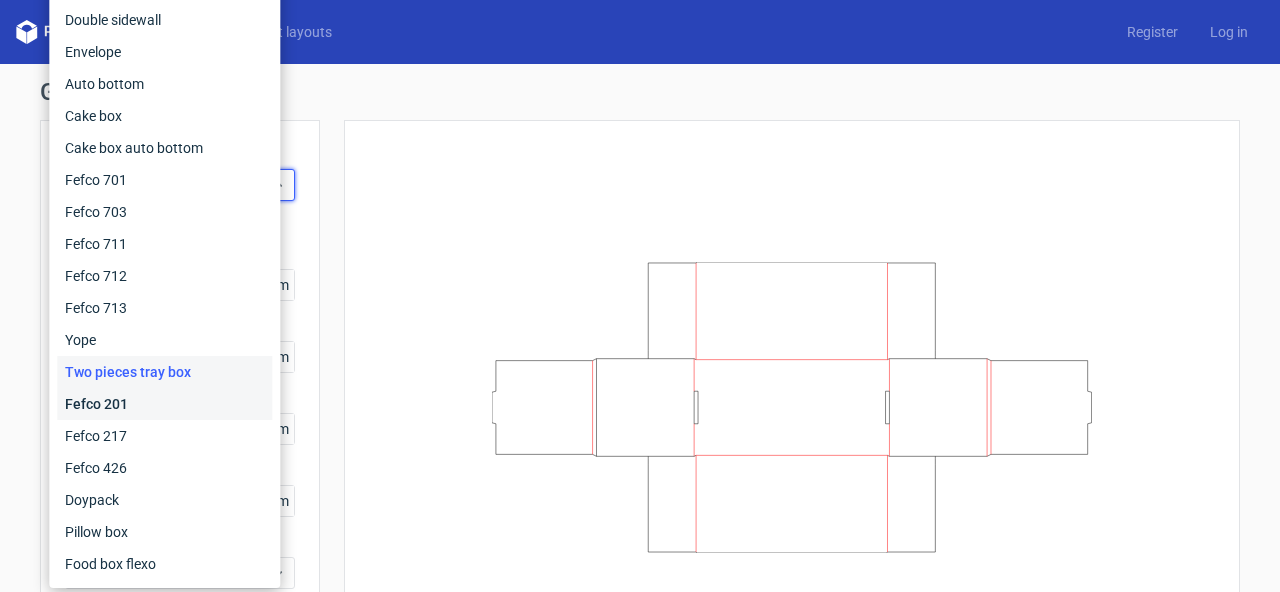 click on "Fefco 201" at bounding box center [164, 404] 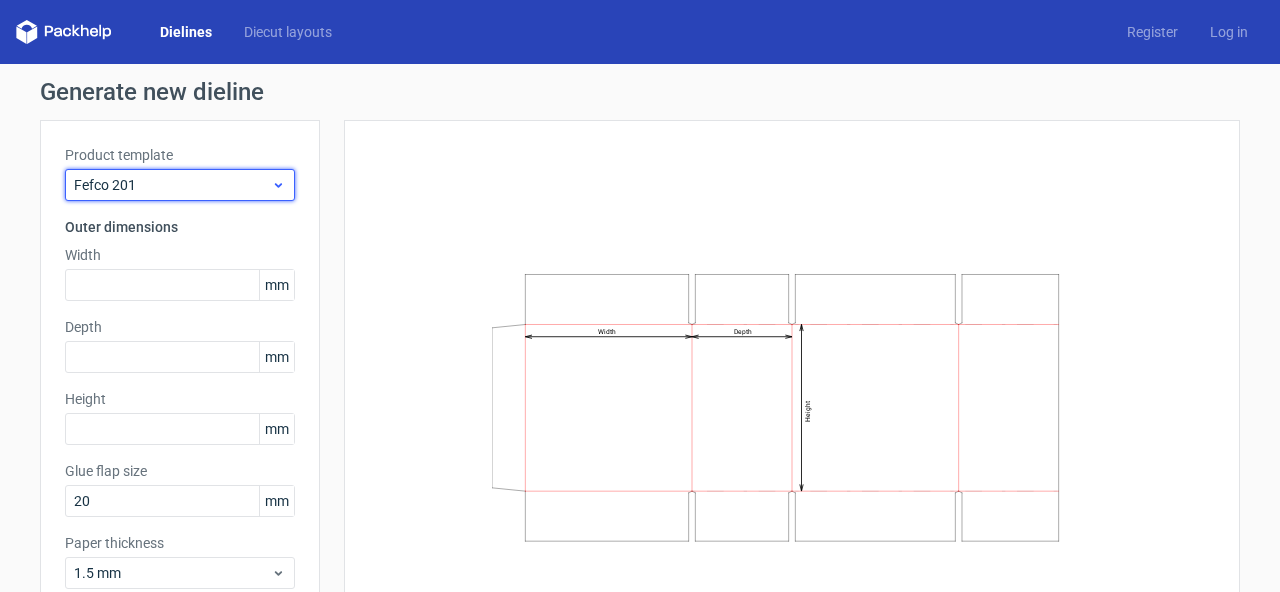 click on "Fefco 201" at bounding box center [172, 185] 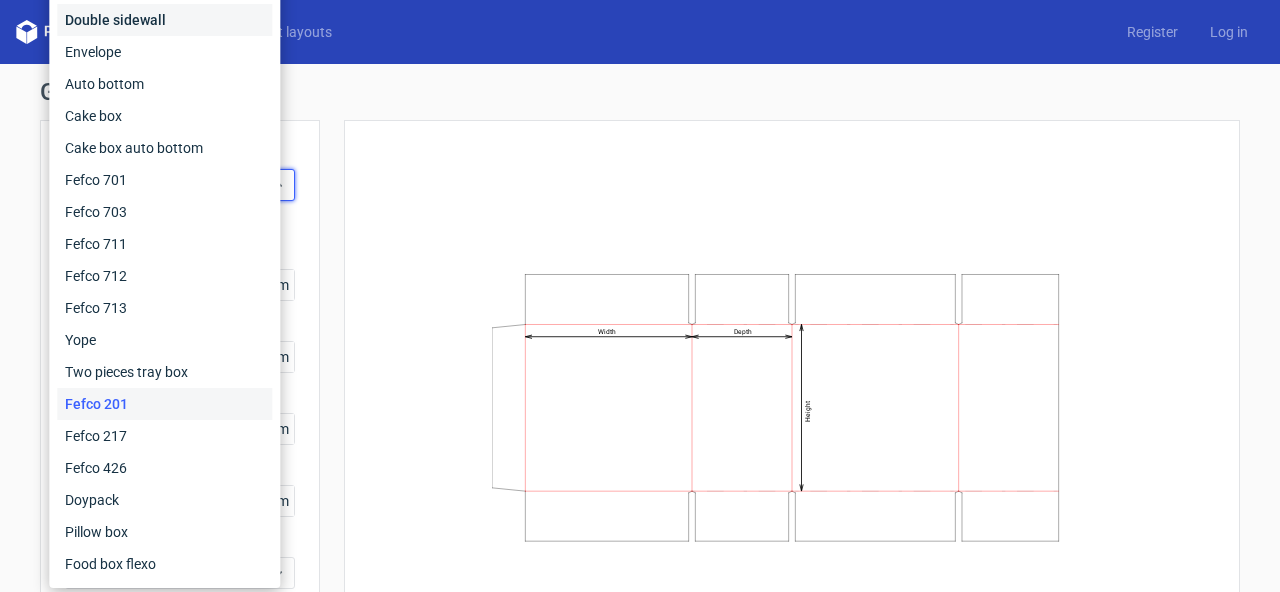 click on "Double sidewall" at bounding box center (164, 20) 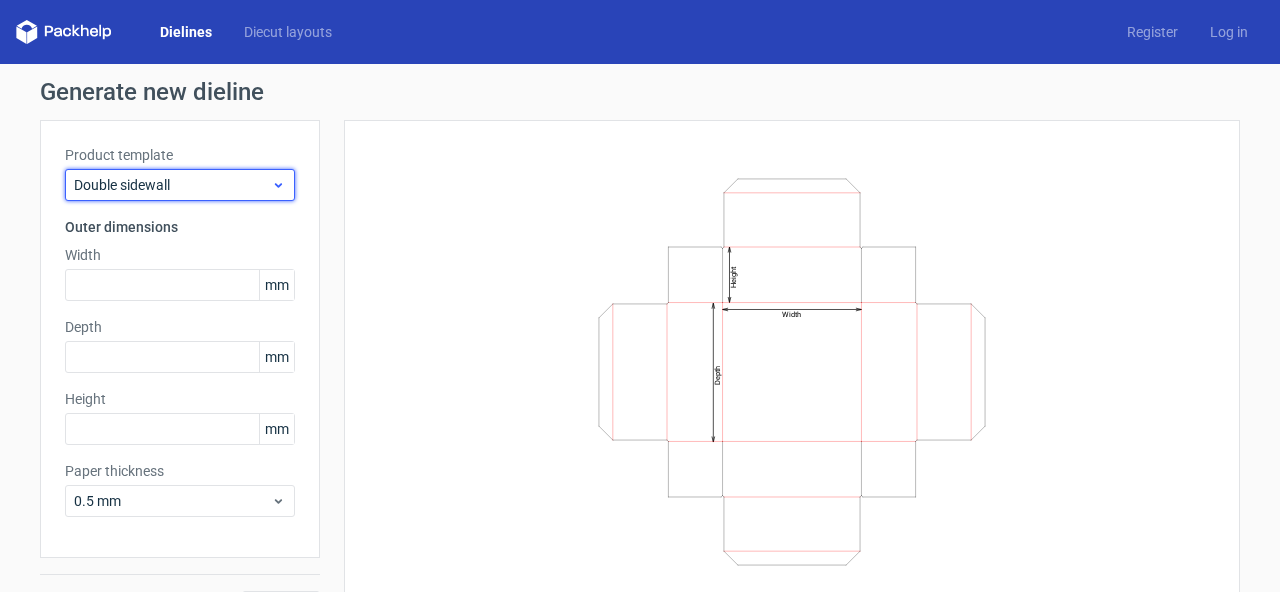 click on "Double sidewall" at bounding box center (172, 185) 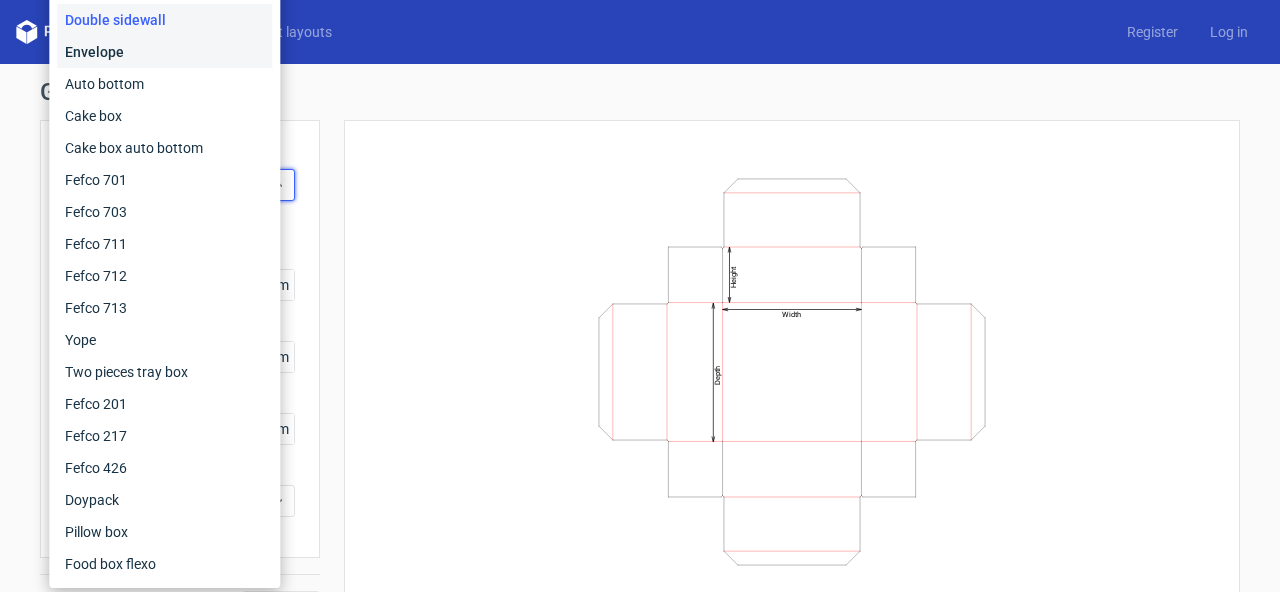 click on "Envelope" at bounding box center (164, 52) 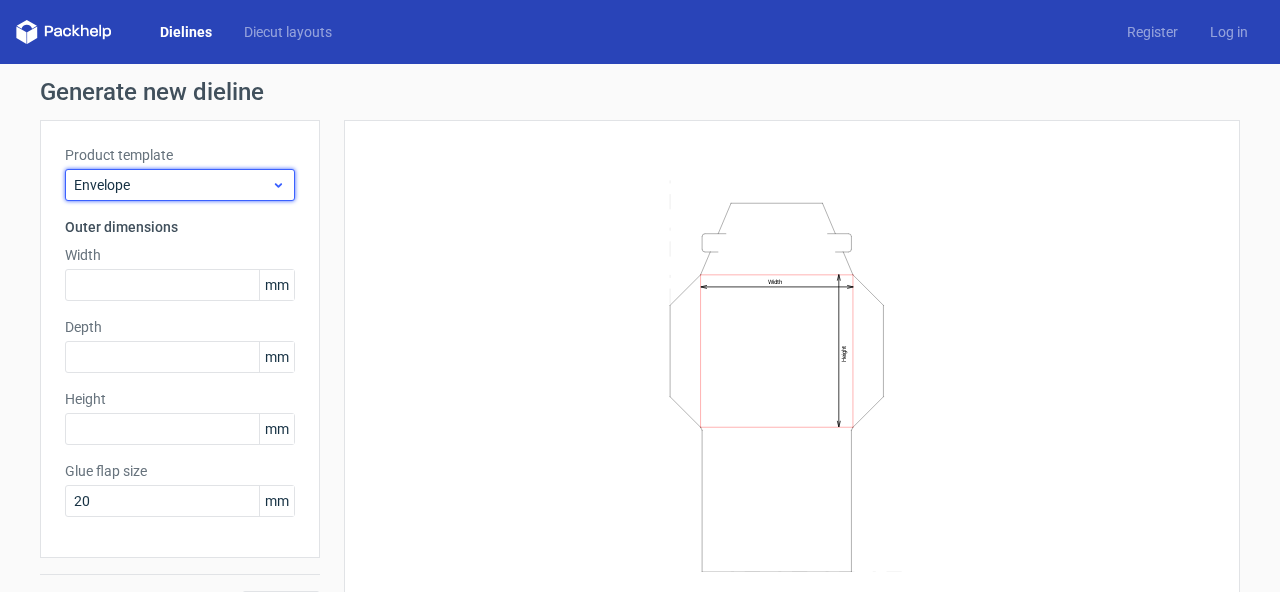 click on "Envelope" at bounding box center (172, 185) 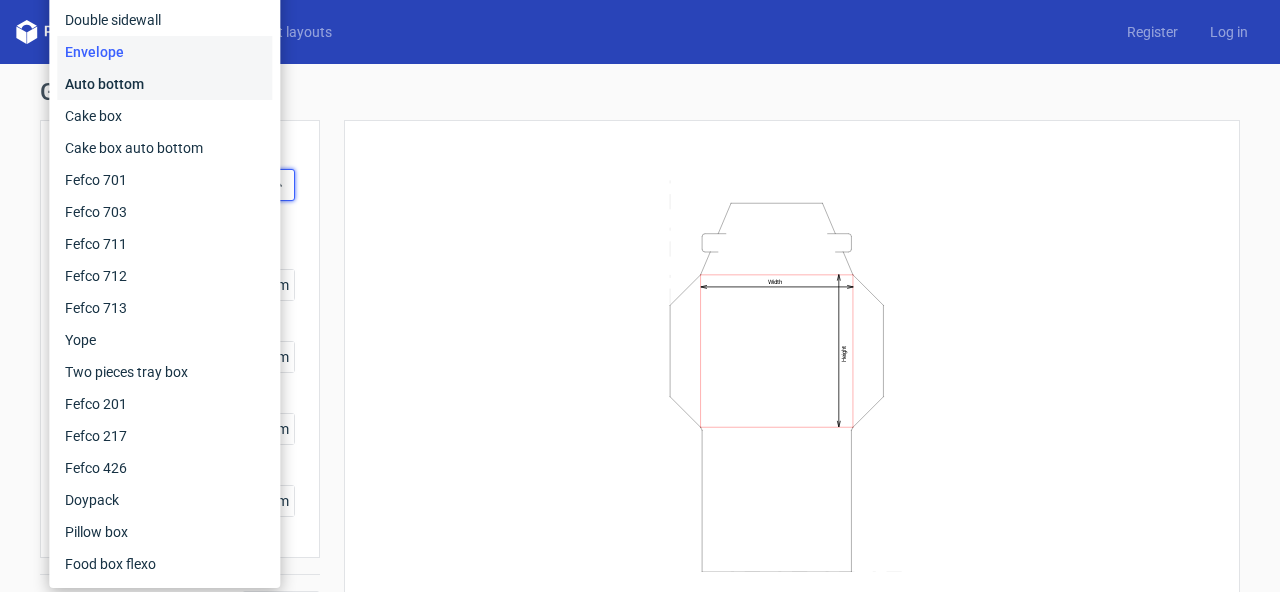 click on "Auto bottom" at bounding box center (164, 84) 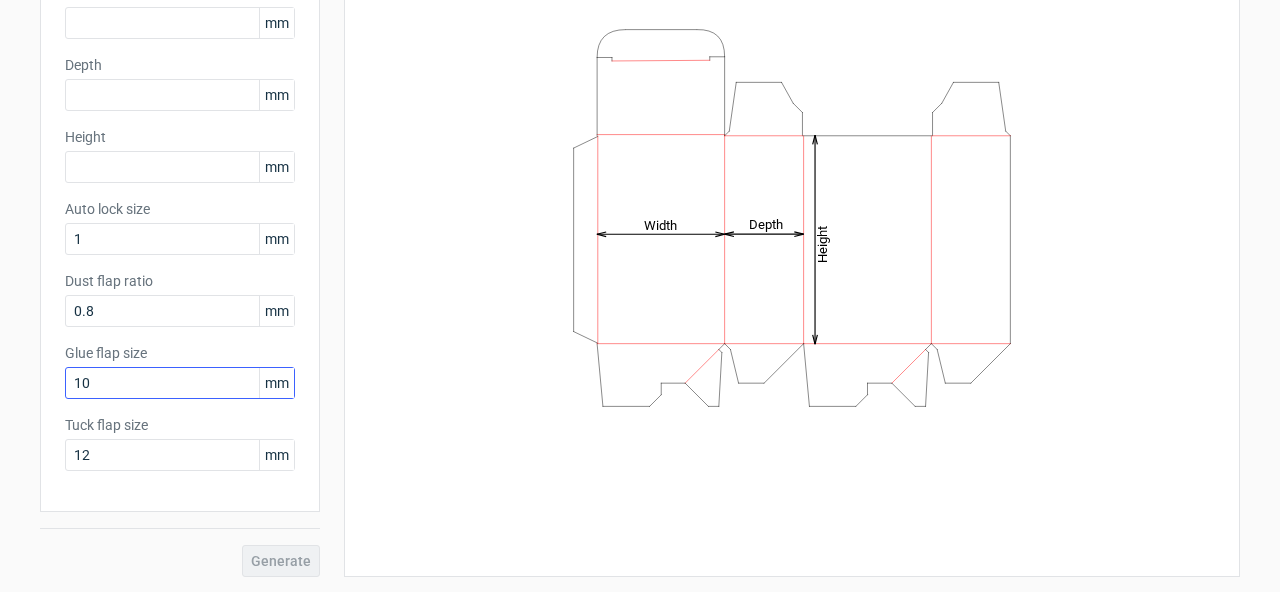 scroll, scrollTop: 62, scrollLeft: 0, axis: vertical 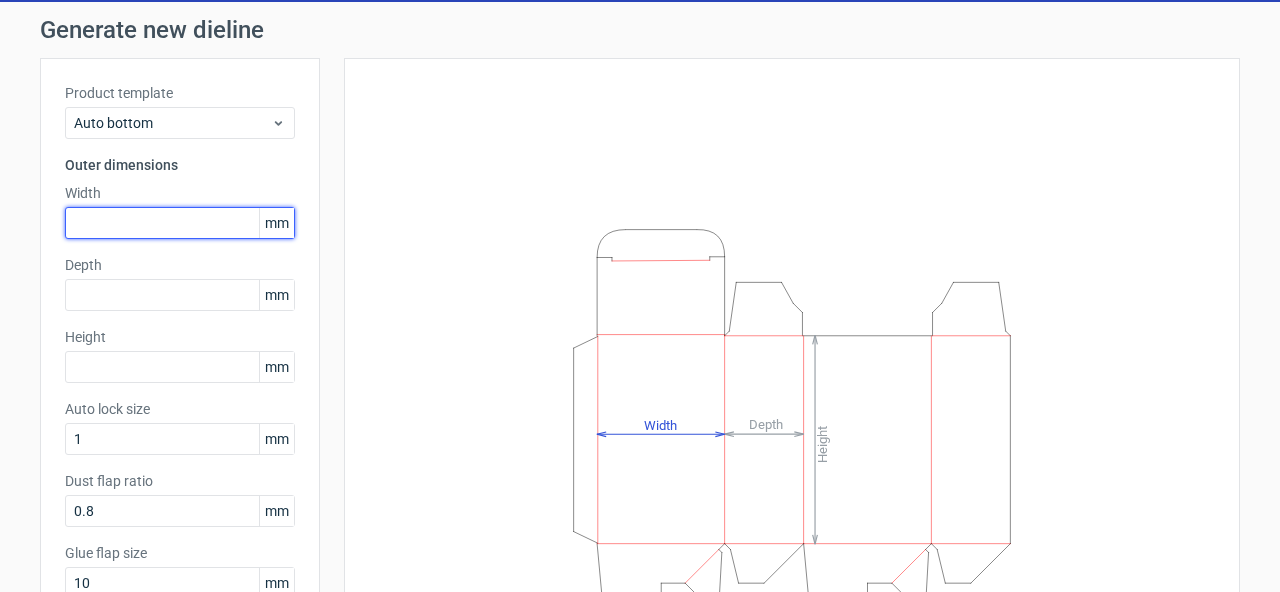 click at bounding box center (180, 223) 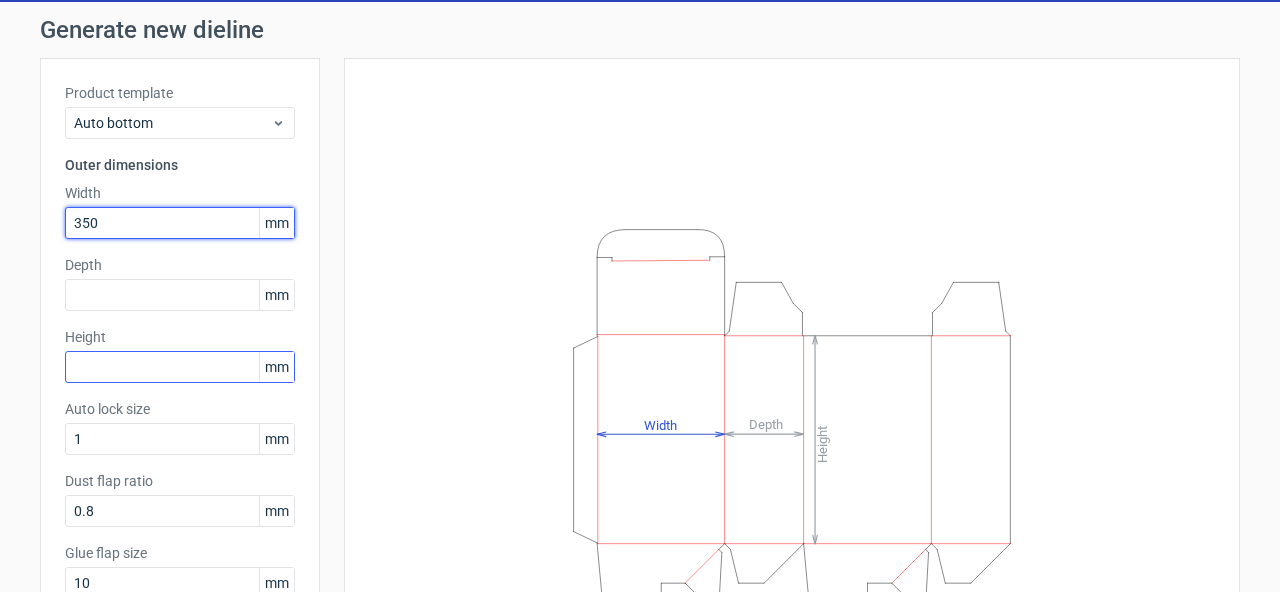 type on "350" 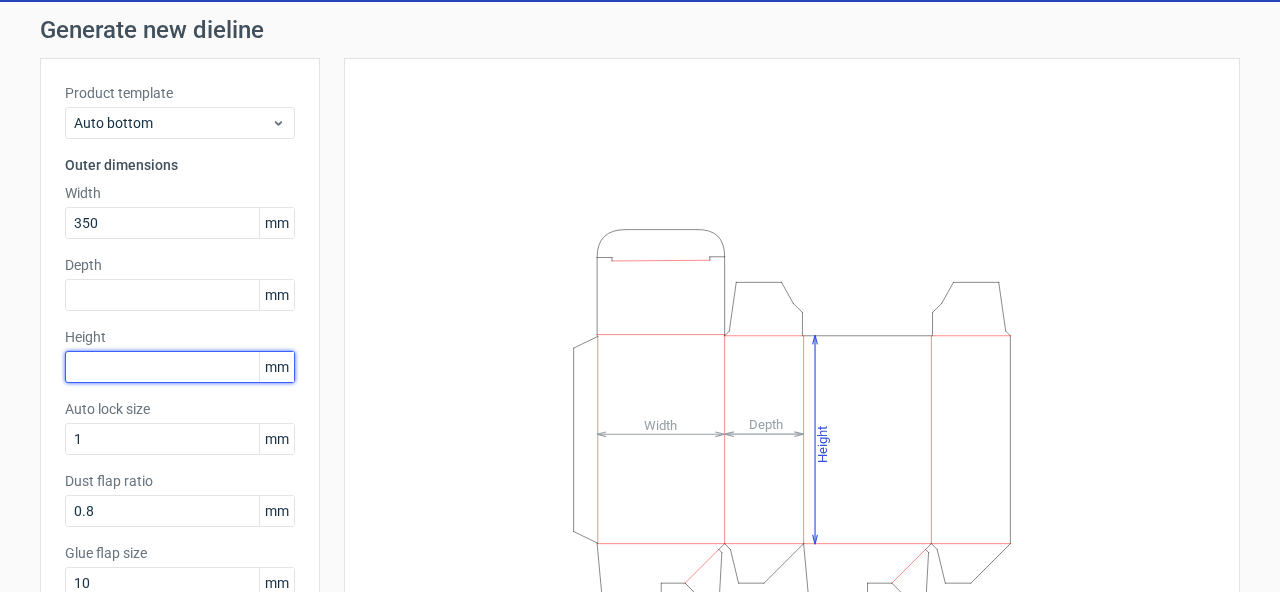 click at bounding box center (180, 367) 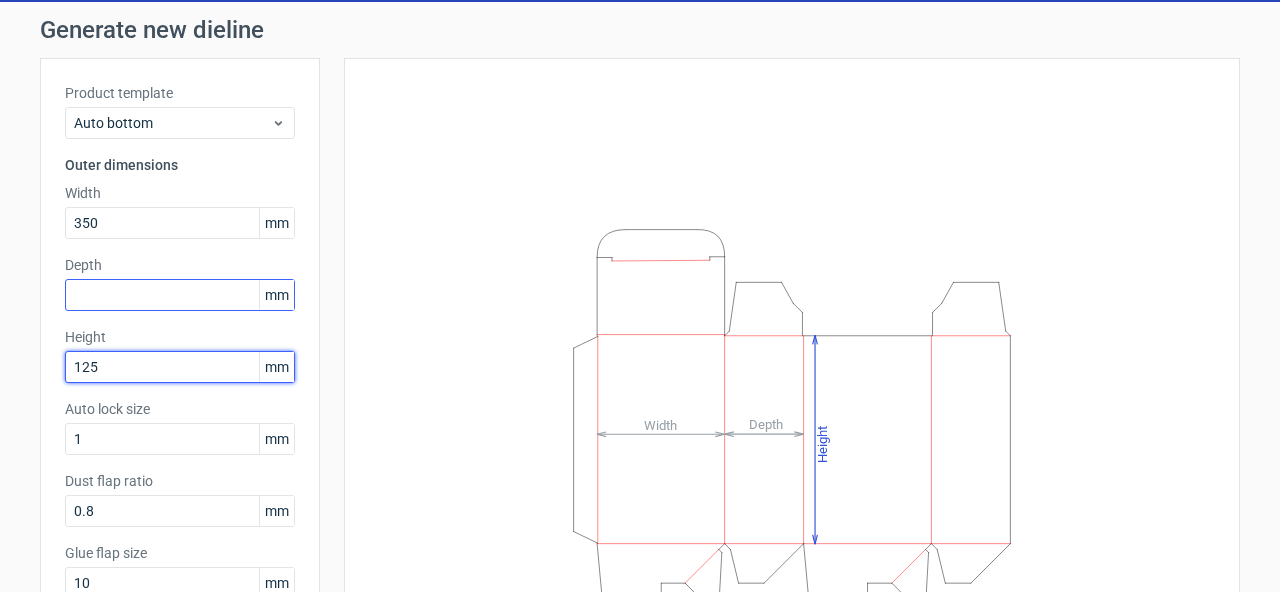 type on "125" 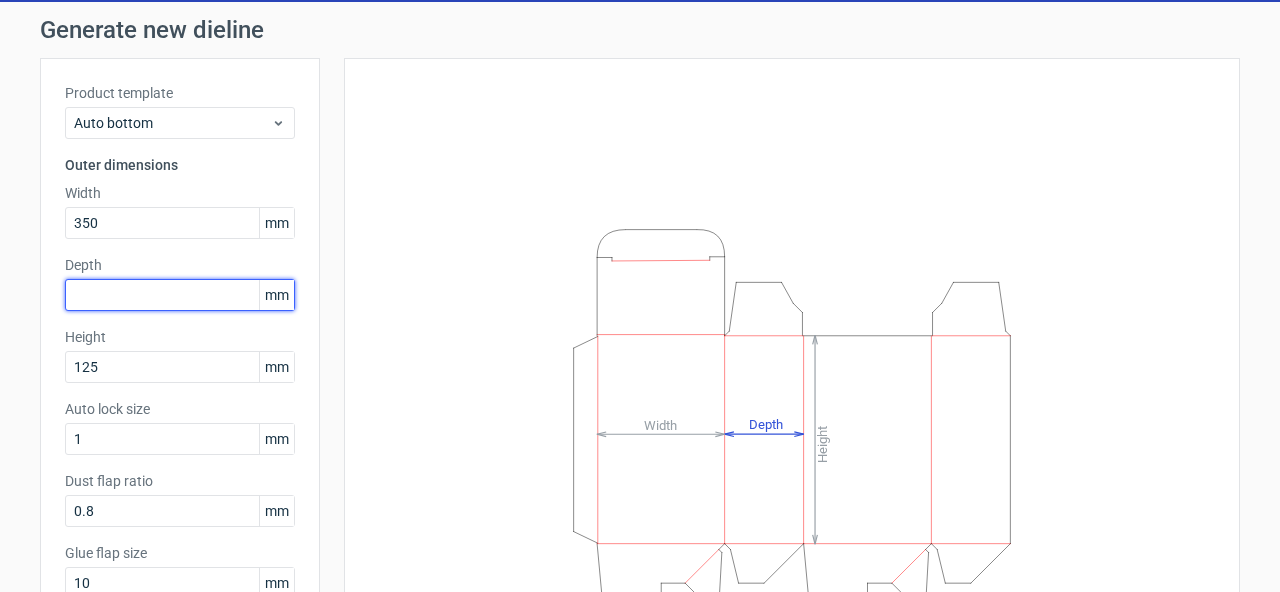 click at bounding box center [180, 295] 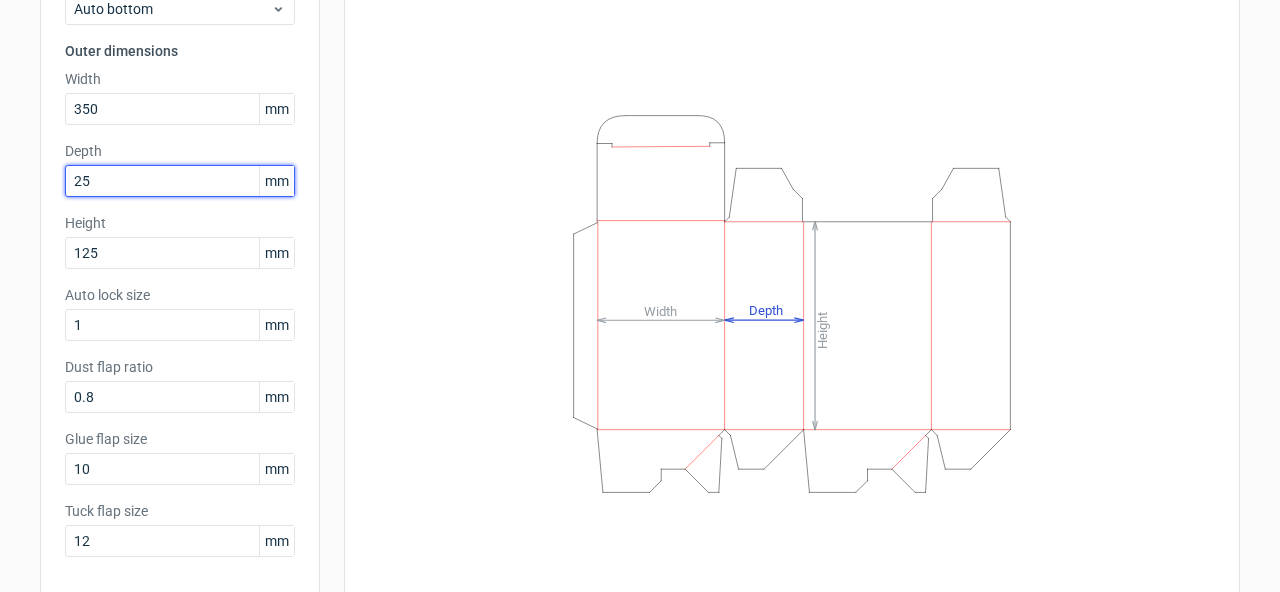 scroll, scrollTop: 262, scrollLeft: 0, axis: vertical 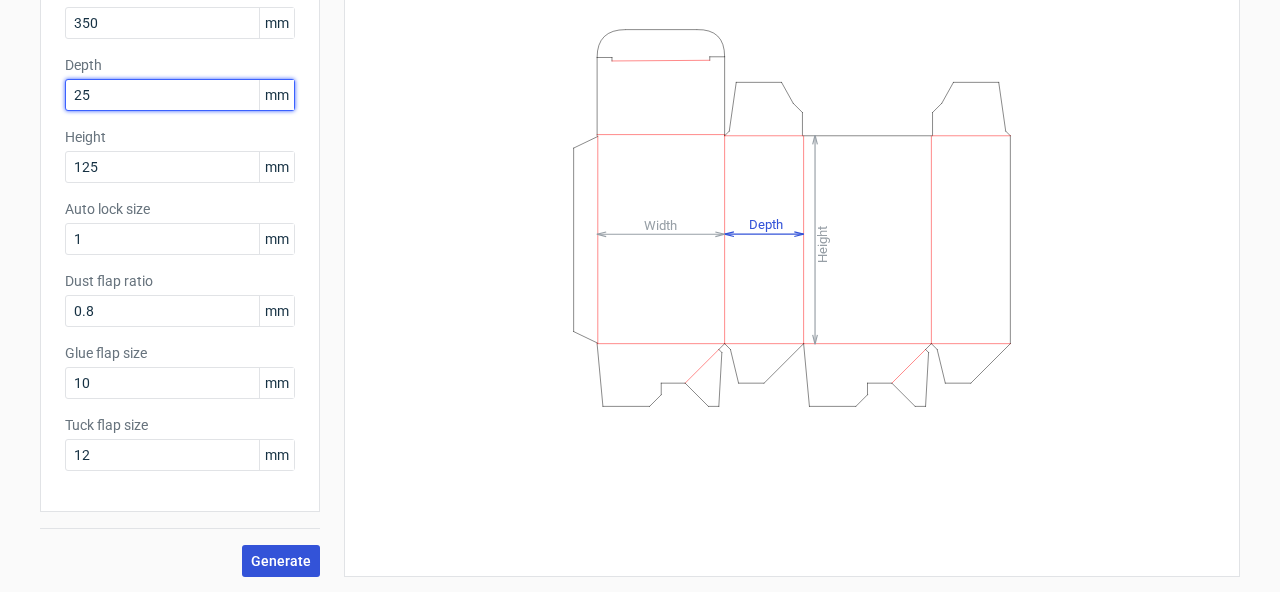 type on "25" 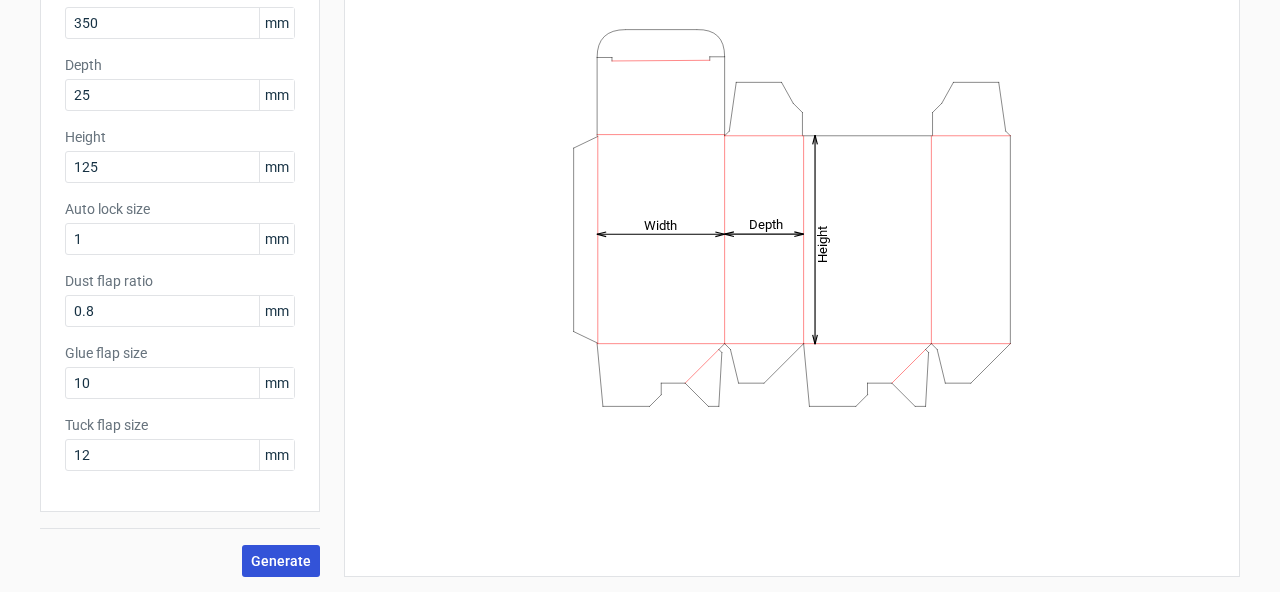 click on "Generate" at bounding box center (281, 561) 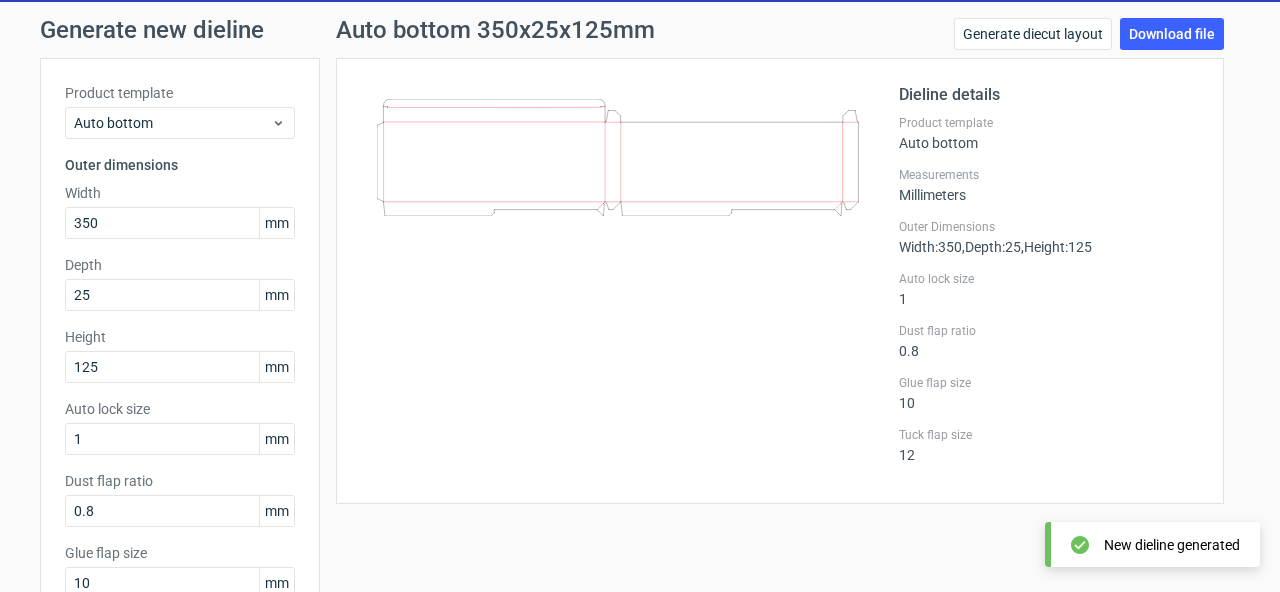 scroll, scrollTop: 0, scrollLeft: 0, axis: both 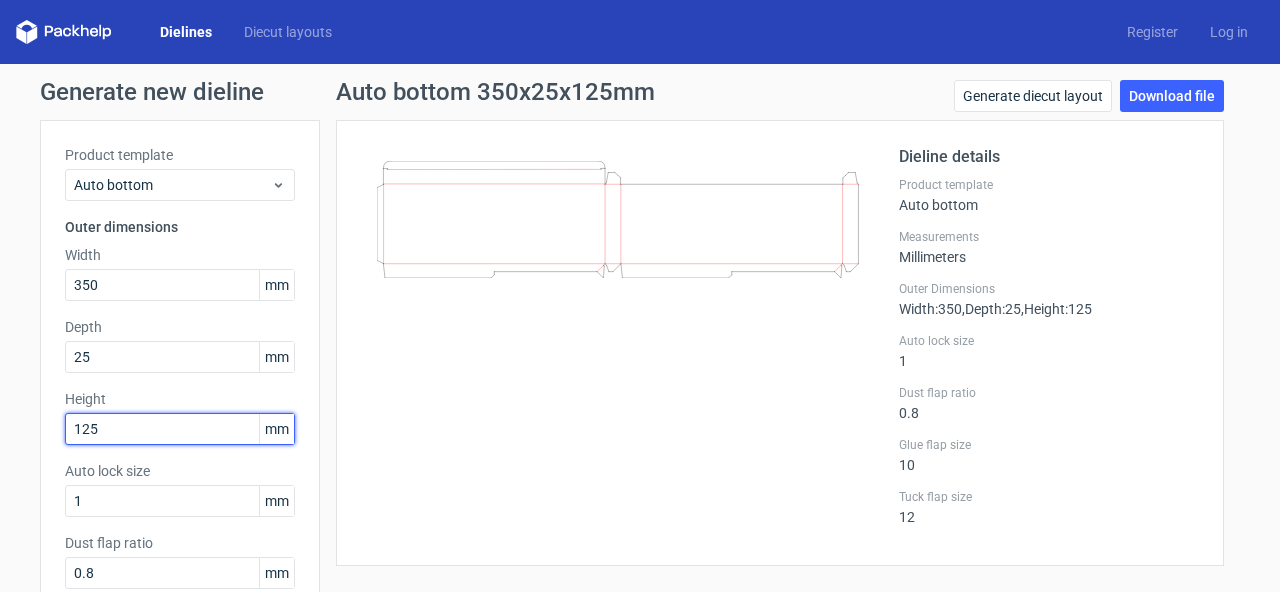 drag, startPoint x: 104, startPoint y: 428, endPoint x: 36, endPoint y: 431, distance: 68.06615 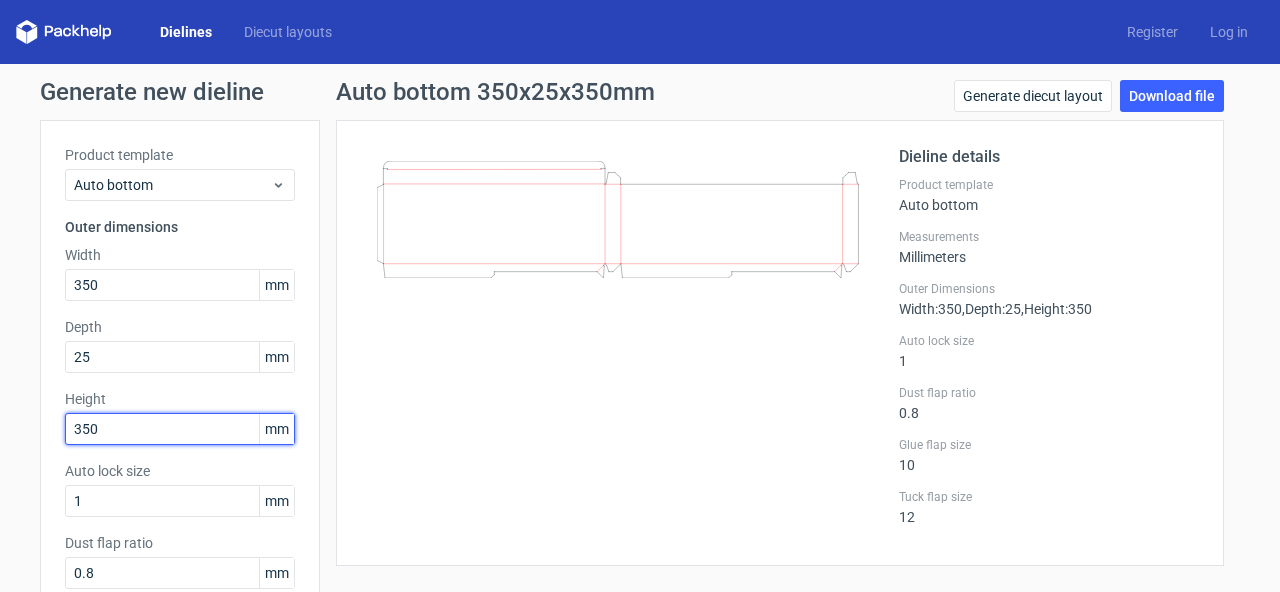 type on "350" 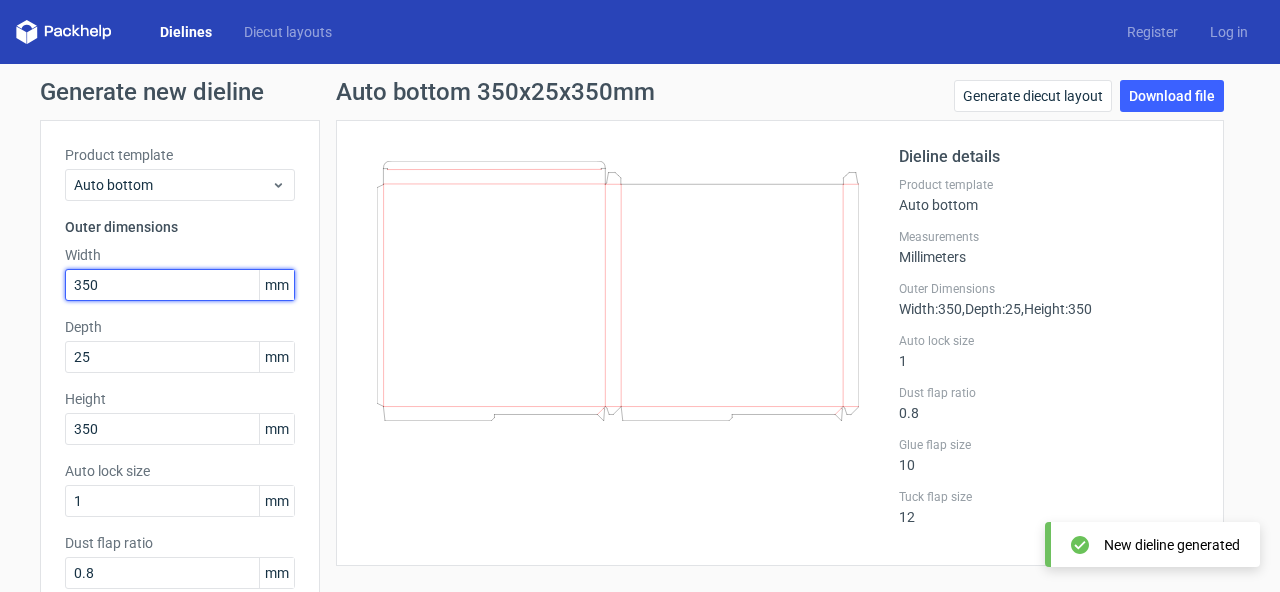 drag, startPoint x: 95, startPoint y: 287, endPoint x: 28, endPoint y: 298, distance: 67.89698 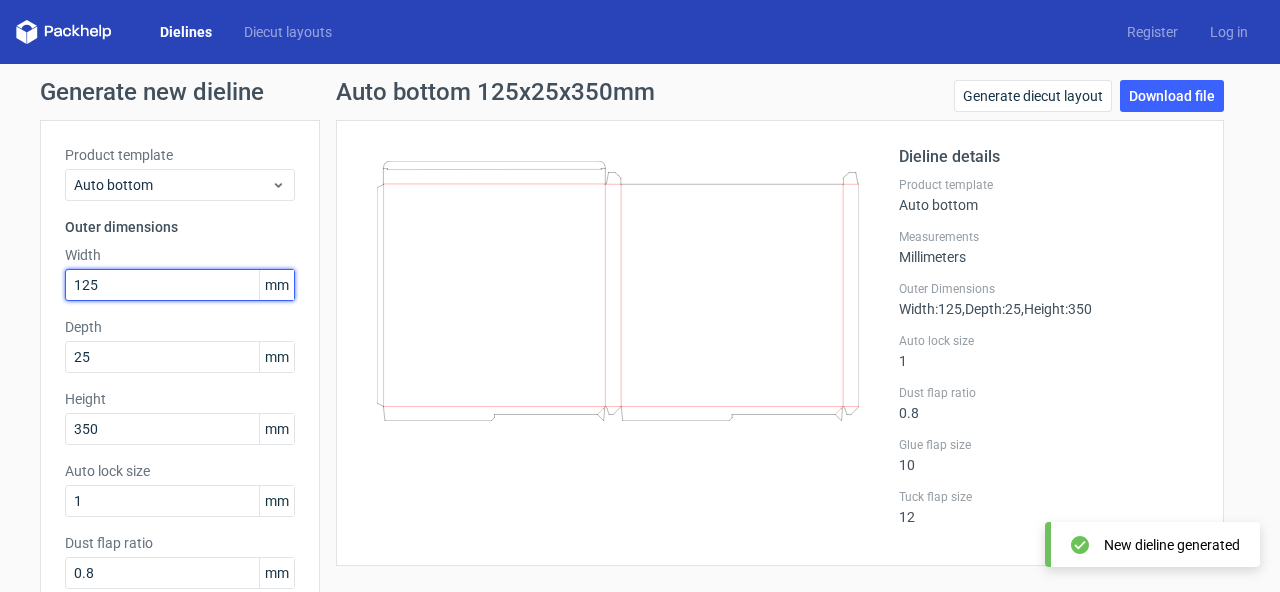 type on "125" 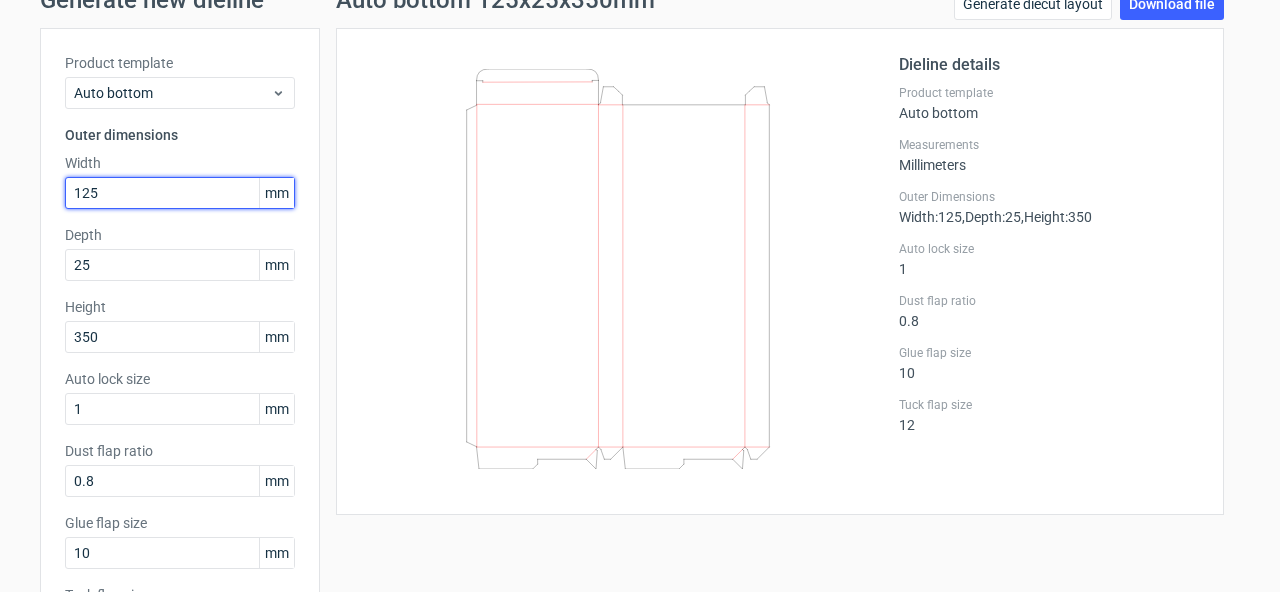 scroll, scrollTop: 0, scrollLeft: 0, axis: both 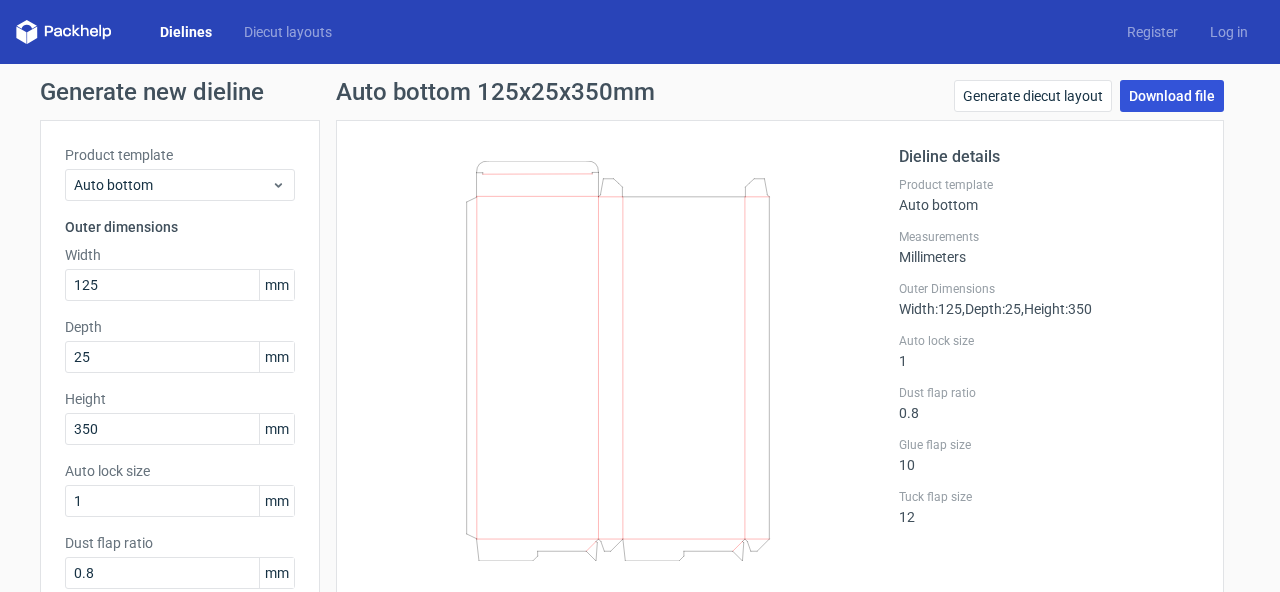 click on "Download file" at bounding box center [1172, 96] 